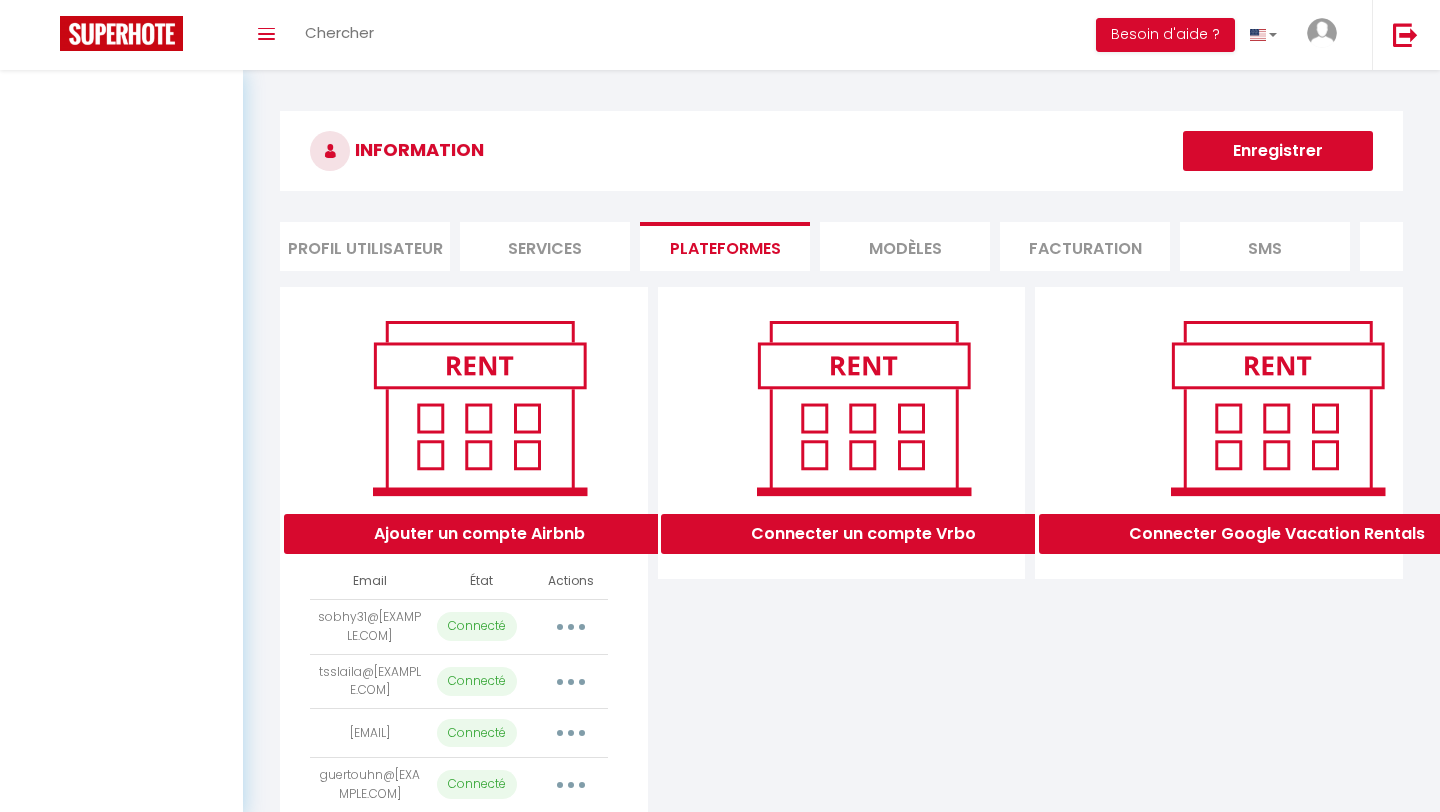 scroll, scrollTop: 141, scrollLeft: 0, axis: vertical 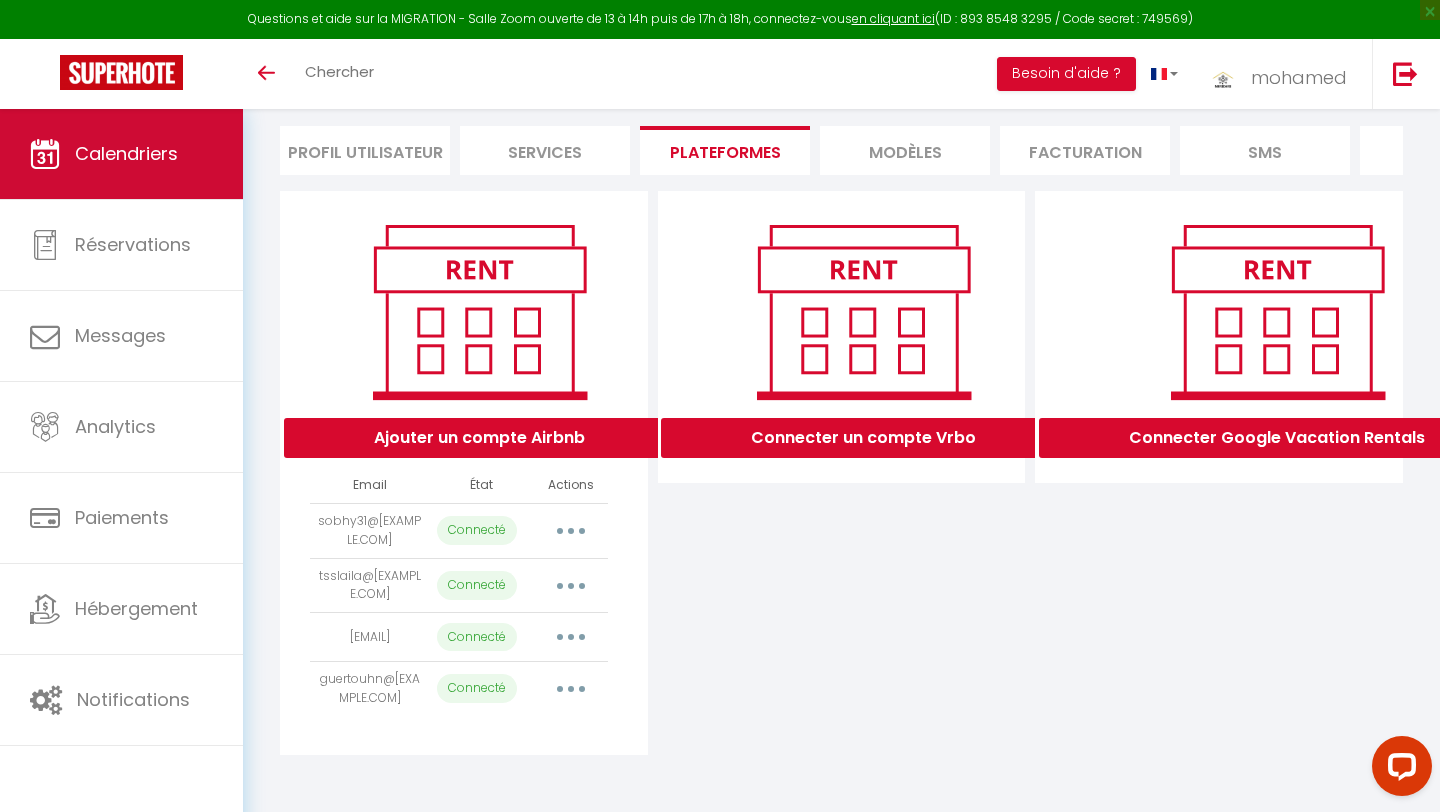 click on "Calendriers" at bounding box center (126, 153) 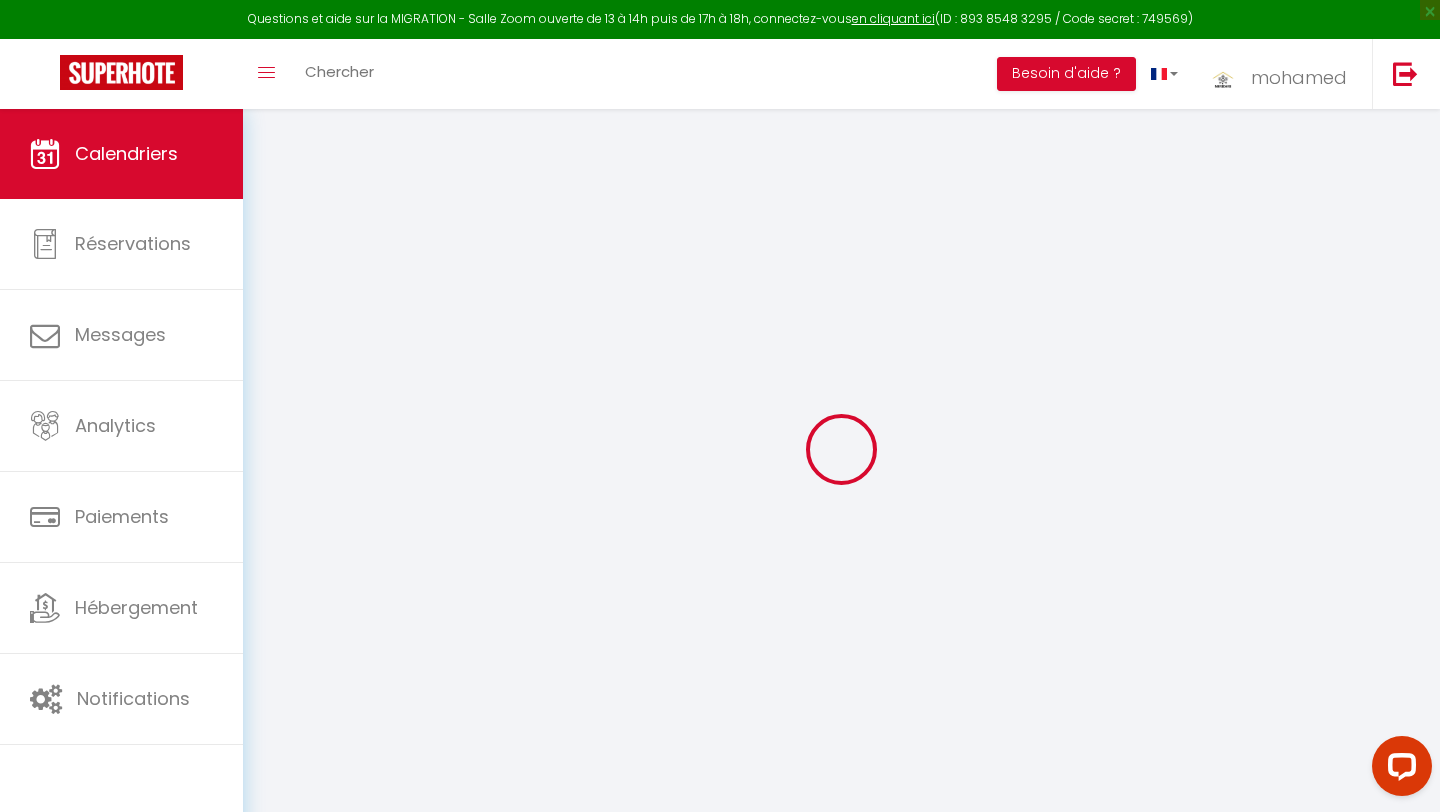 select 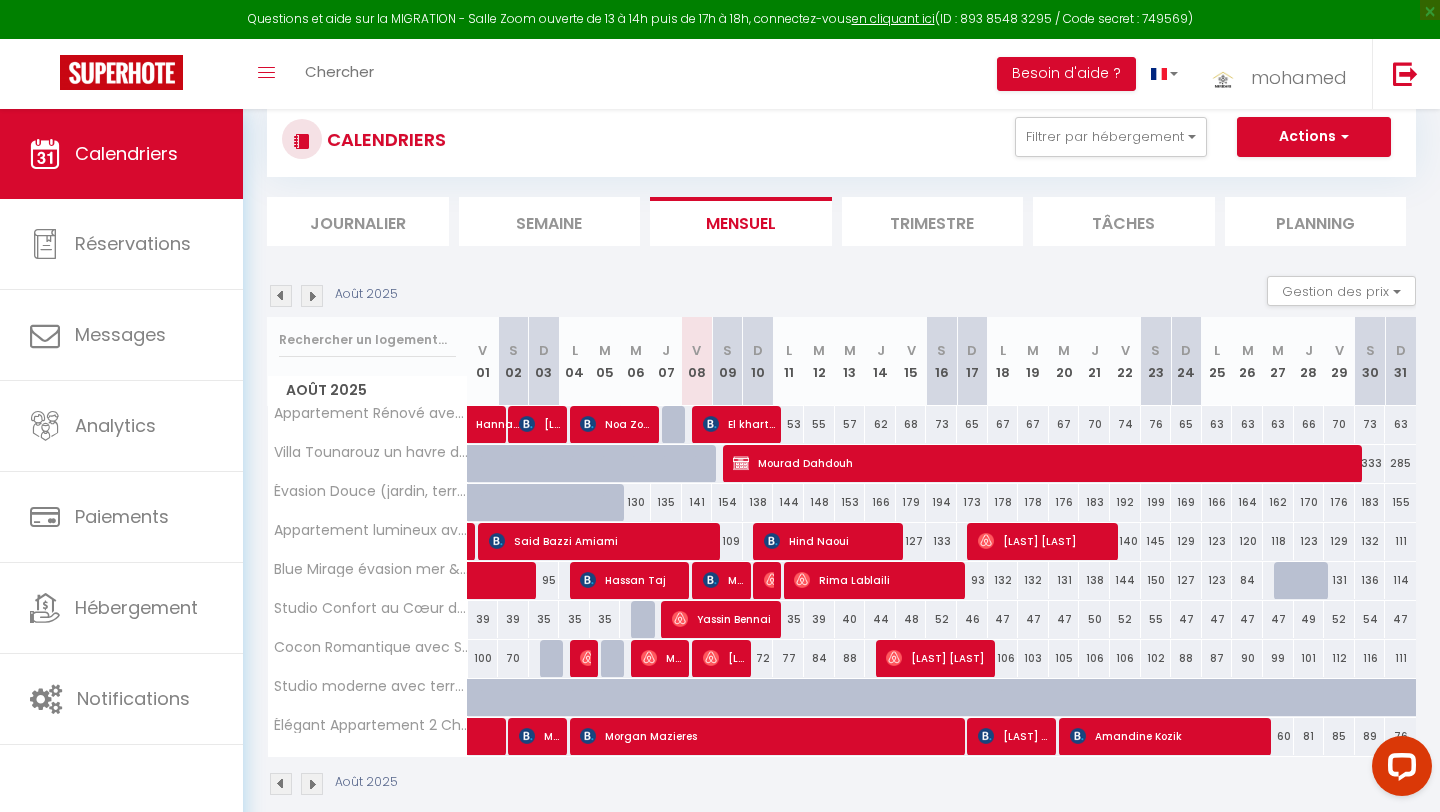 scroll, scrollTop: 109, scrollLeft: 0, axis: vertical 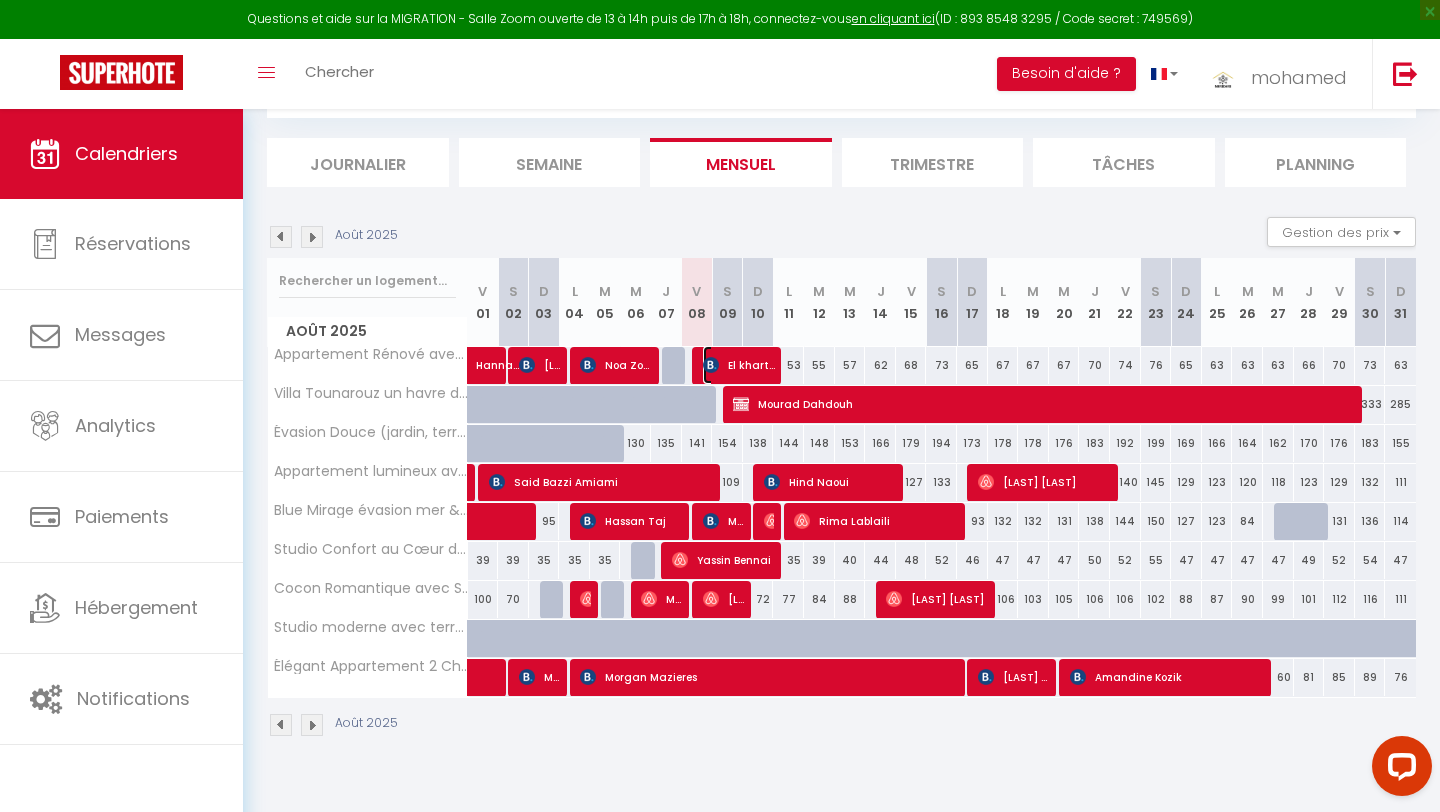 click on "El khartaoui Said" at bounding box center [739, 365] 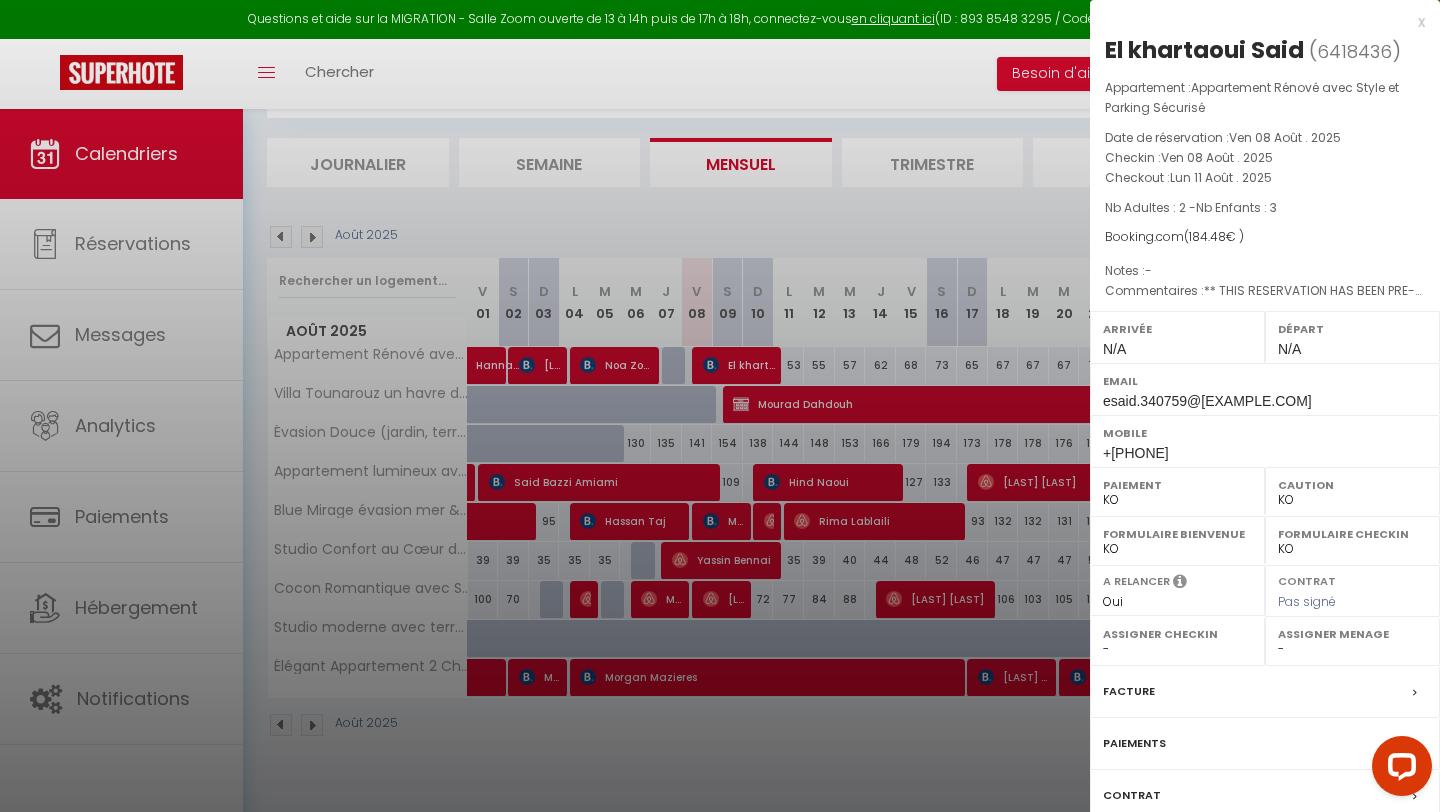 click at bounding box center [720, 406] 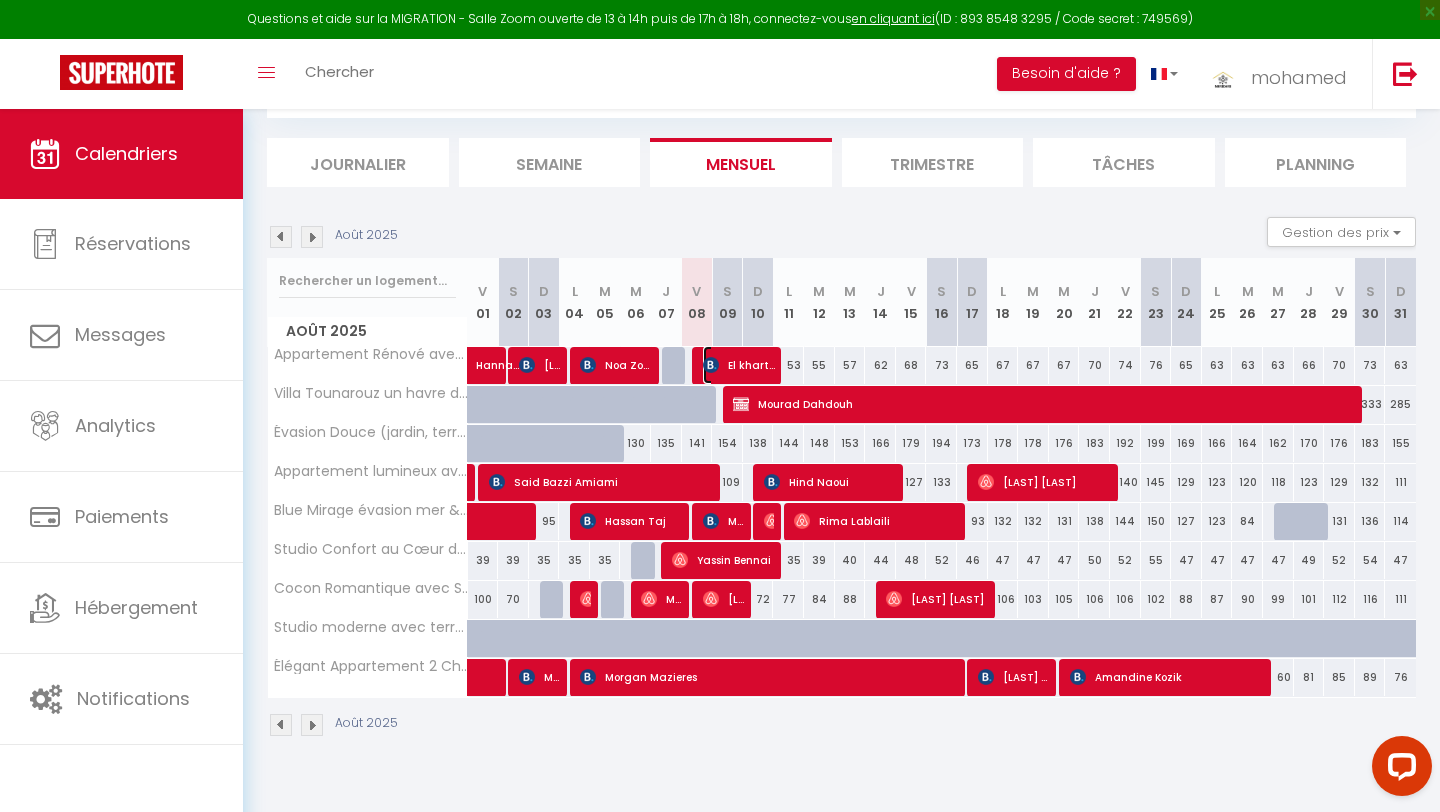 click on "El khartaoui Said" at bounding box center (739, 365) 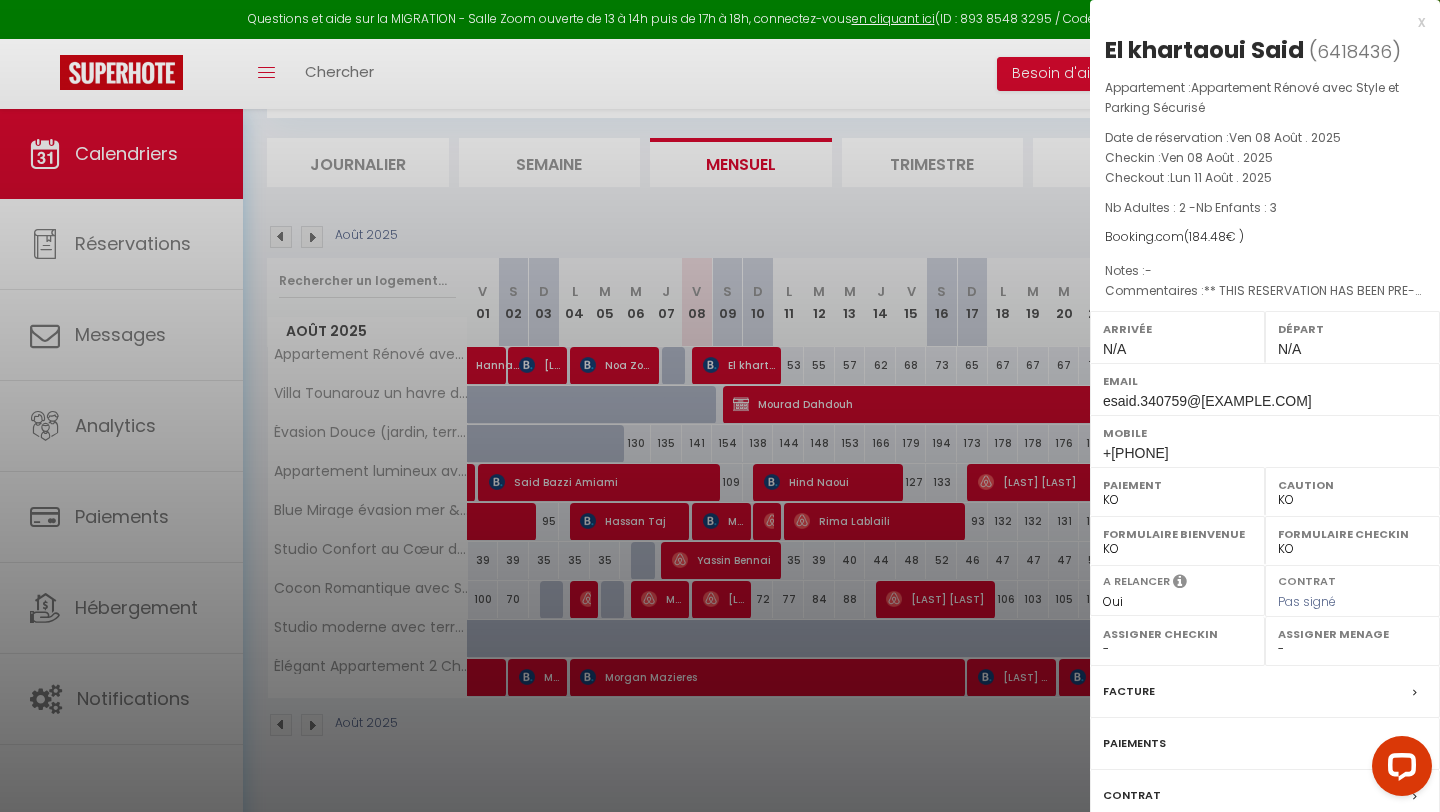 click at bounding box center (720, 406) 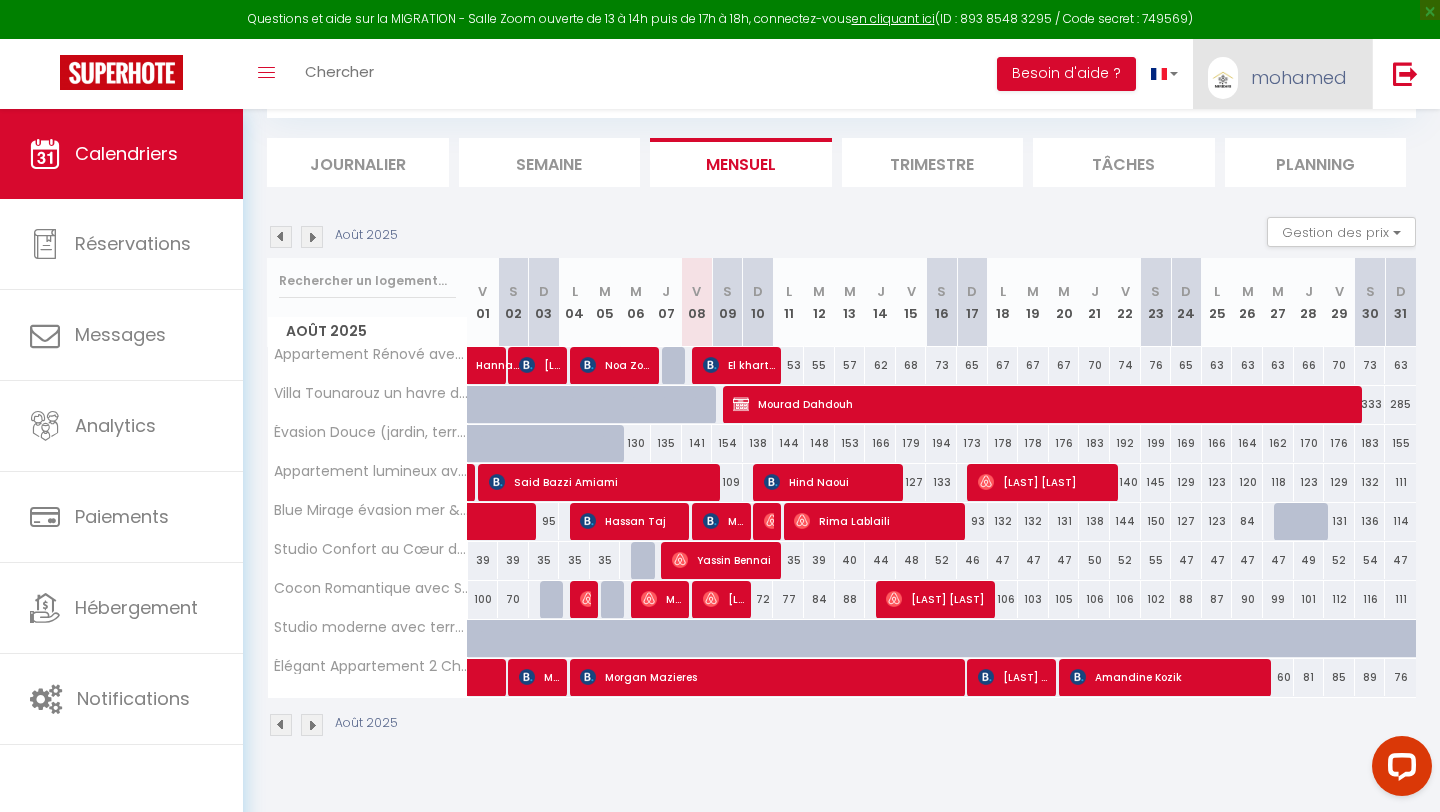 click on "[FIRST]" at bounding box center (1299, 77) 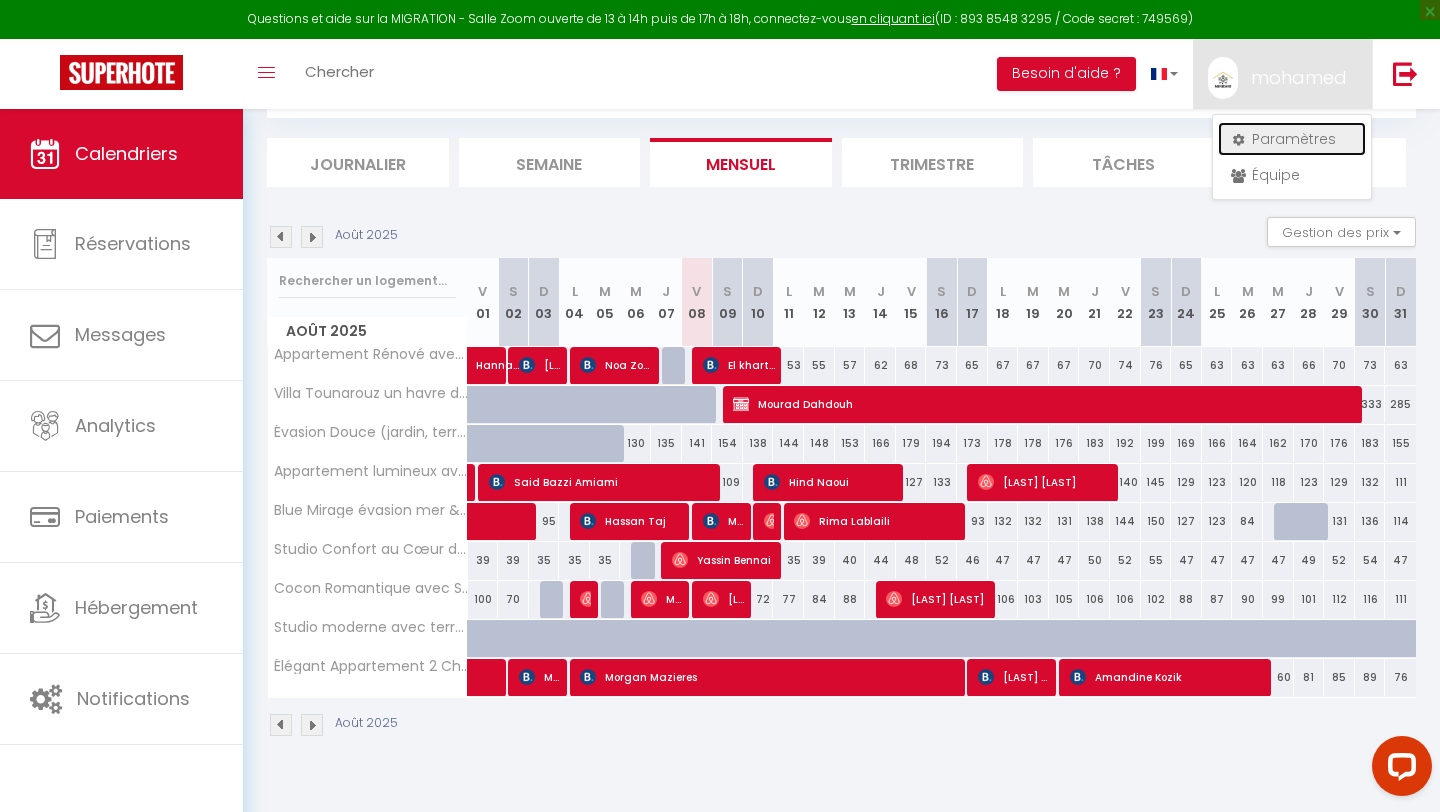 click on "Paramètres" at bounding box center [1292, 139] 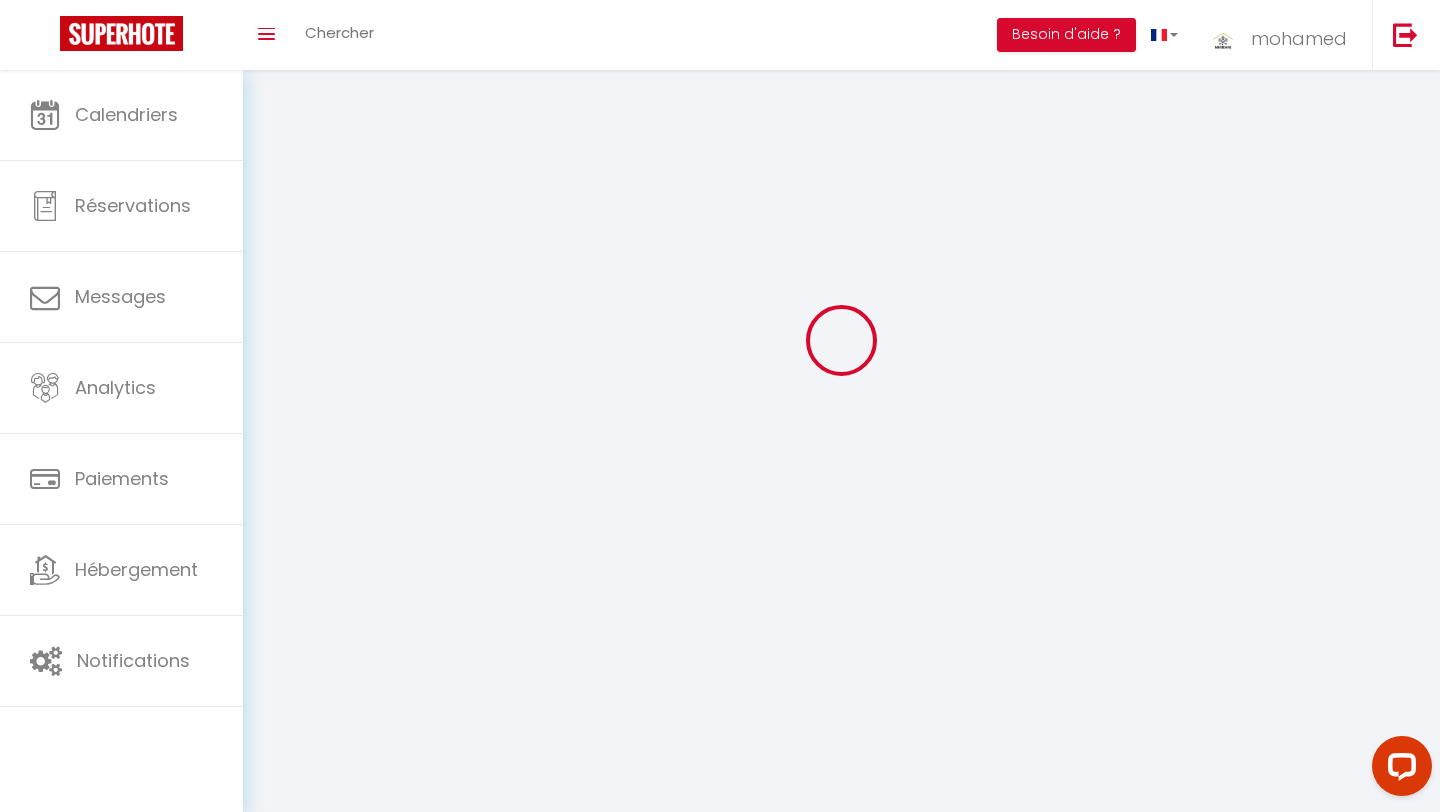 type on "[FIRST]" 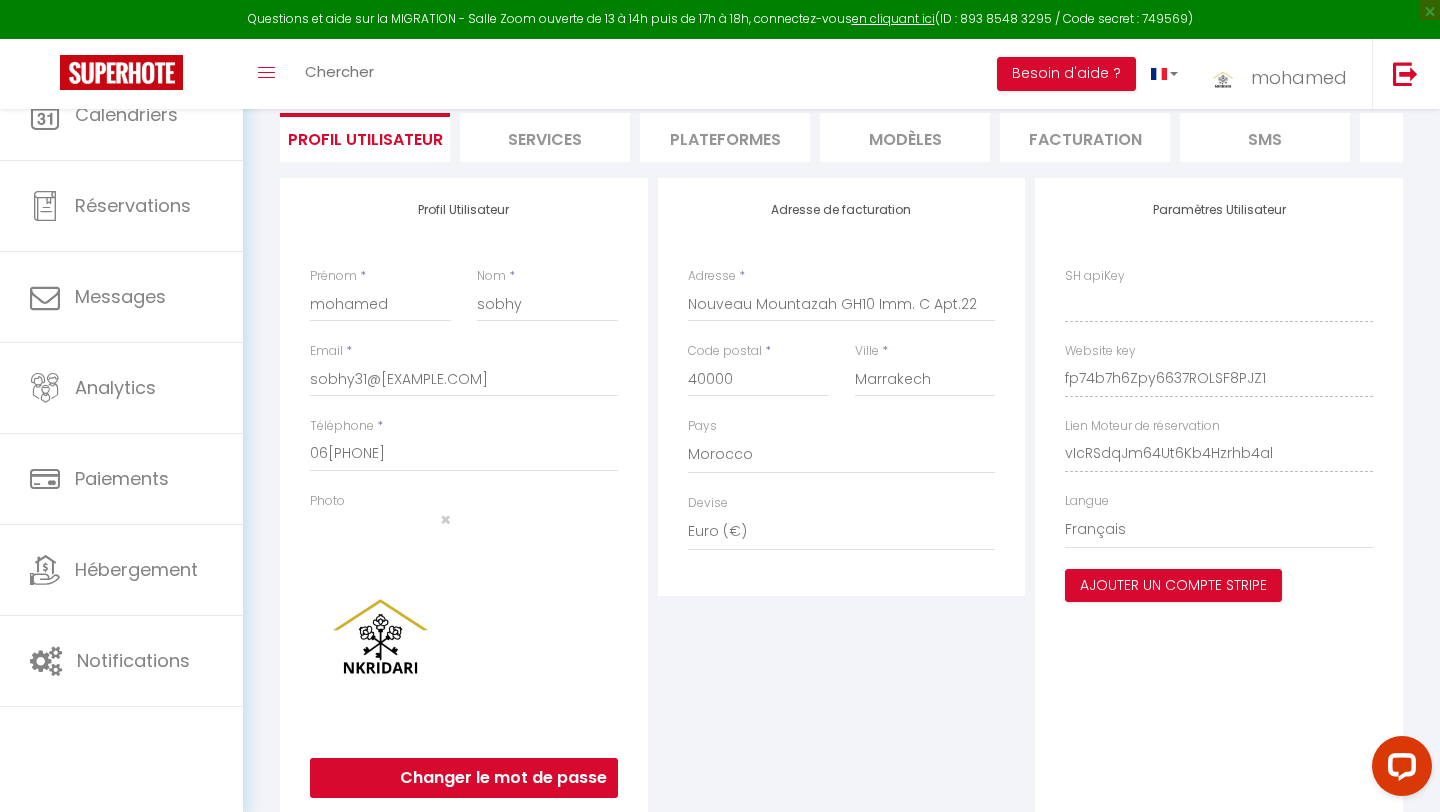 scroll, scrollTop: 0, scrollLeft: 0, axis: both 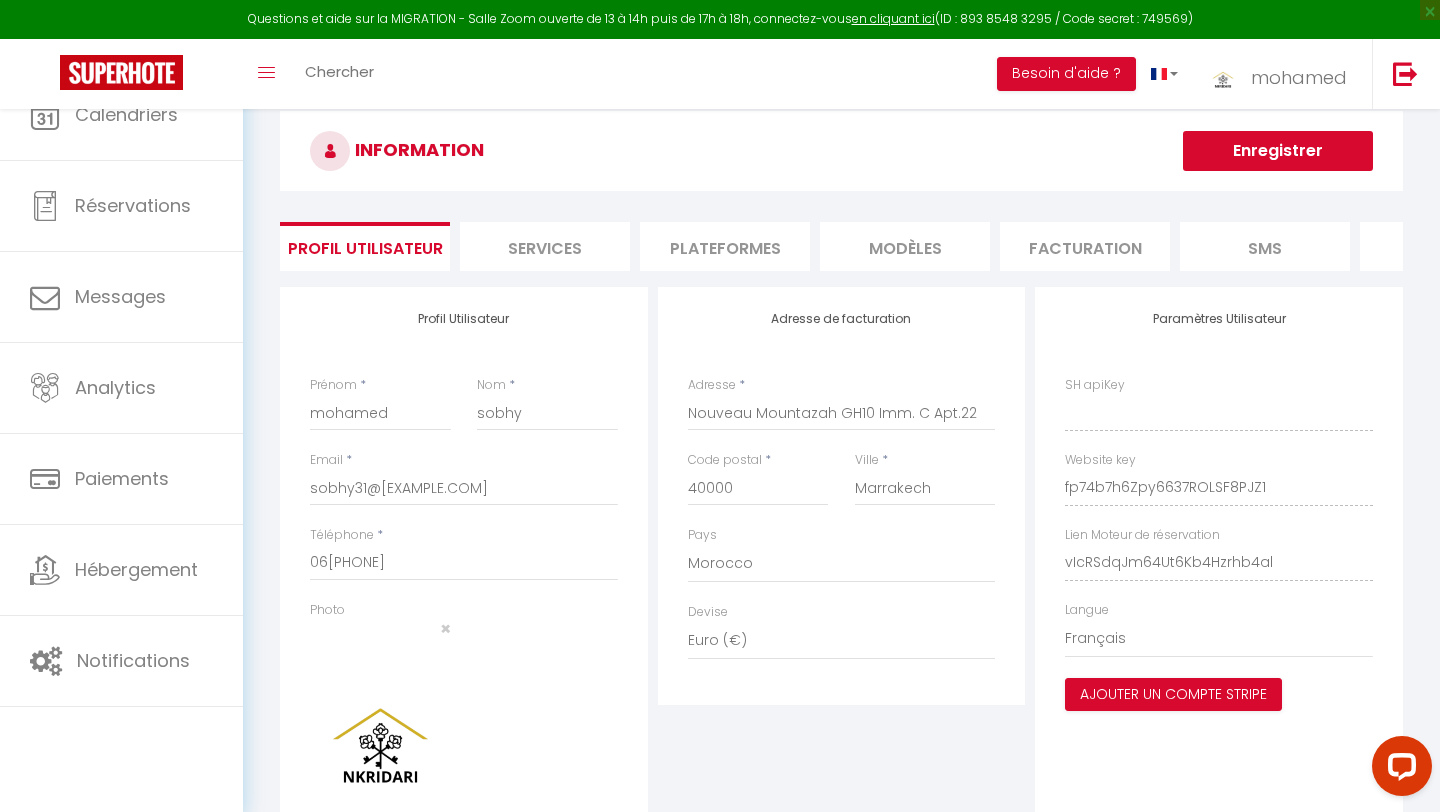 type on "[ALPHANUMERIC]" 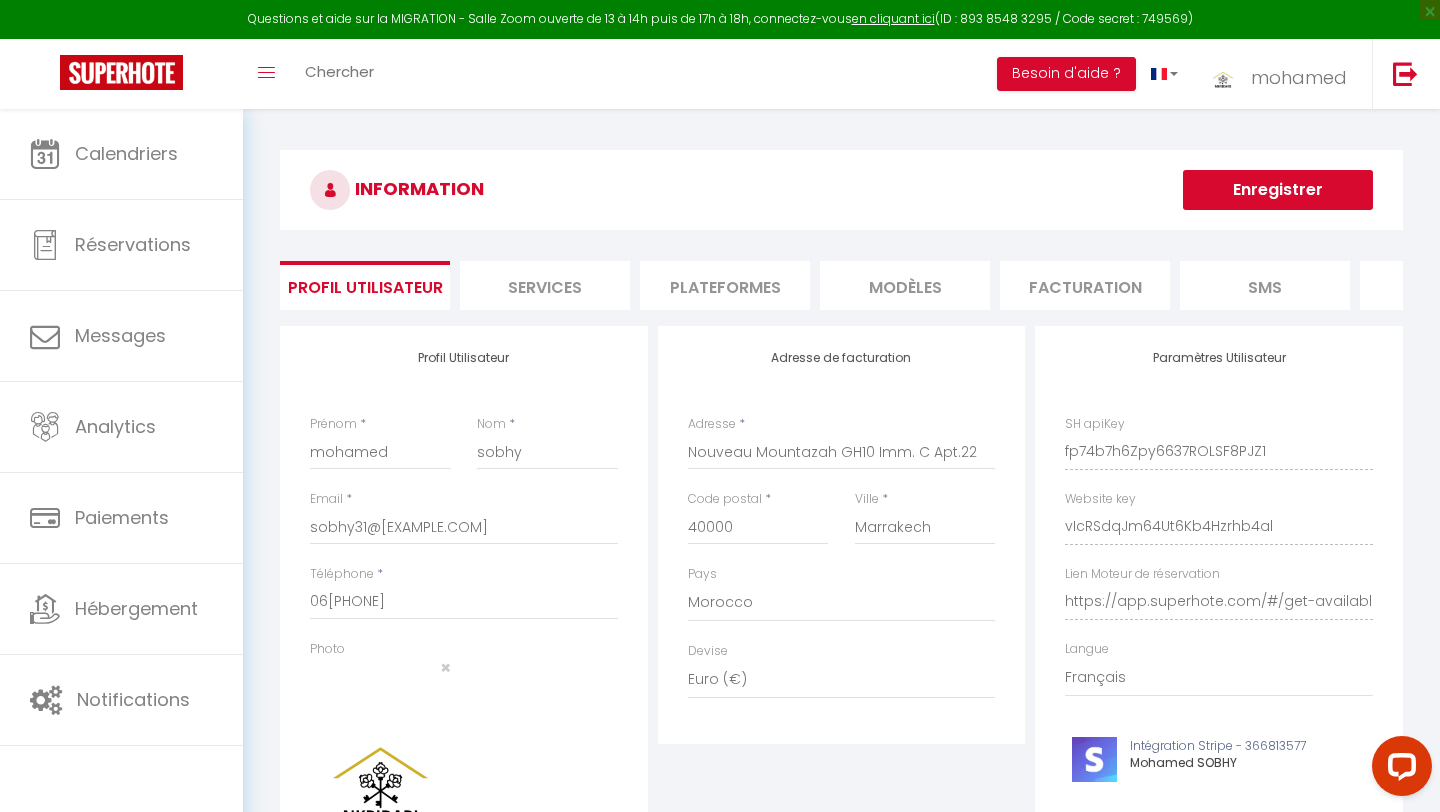click on "Plateformes" at bounding box center (725, 285) 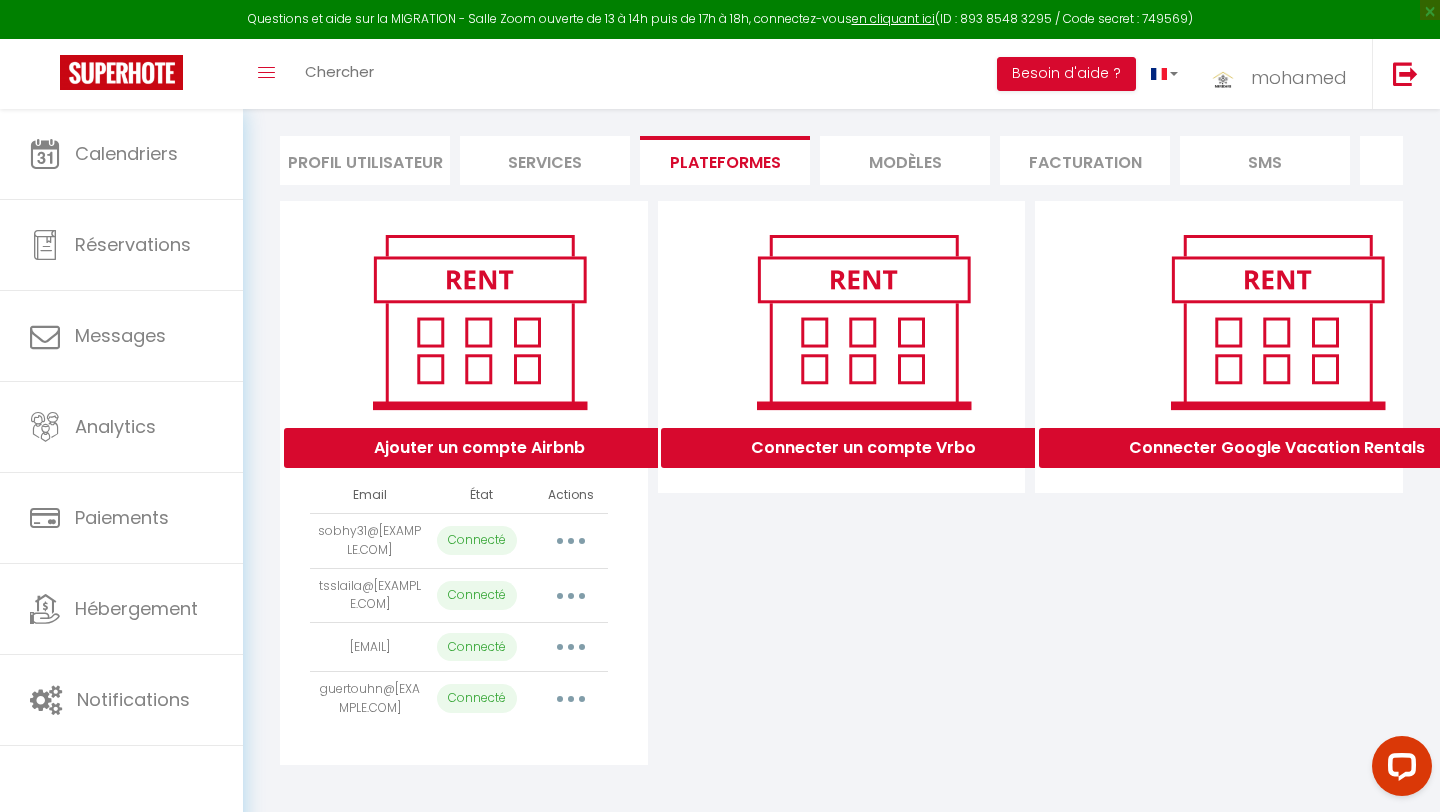 scroll, scrollTop: 141, scrollLeft: 0, axis: vertical 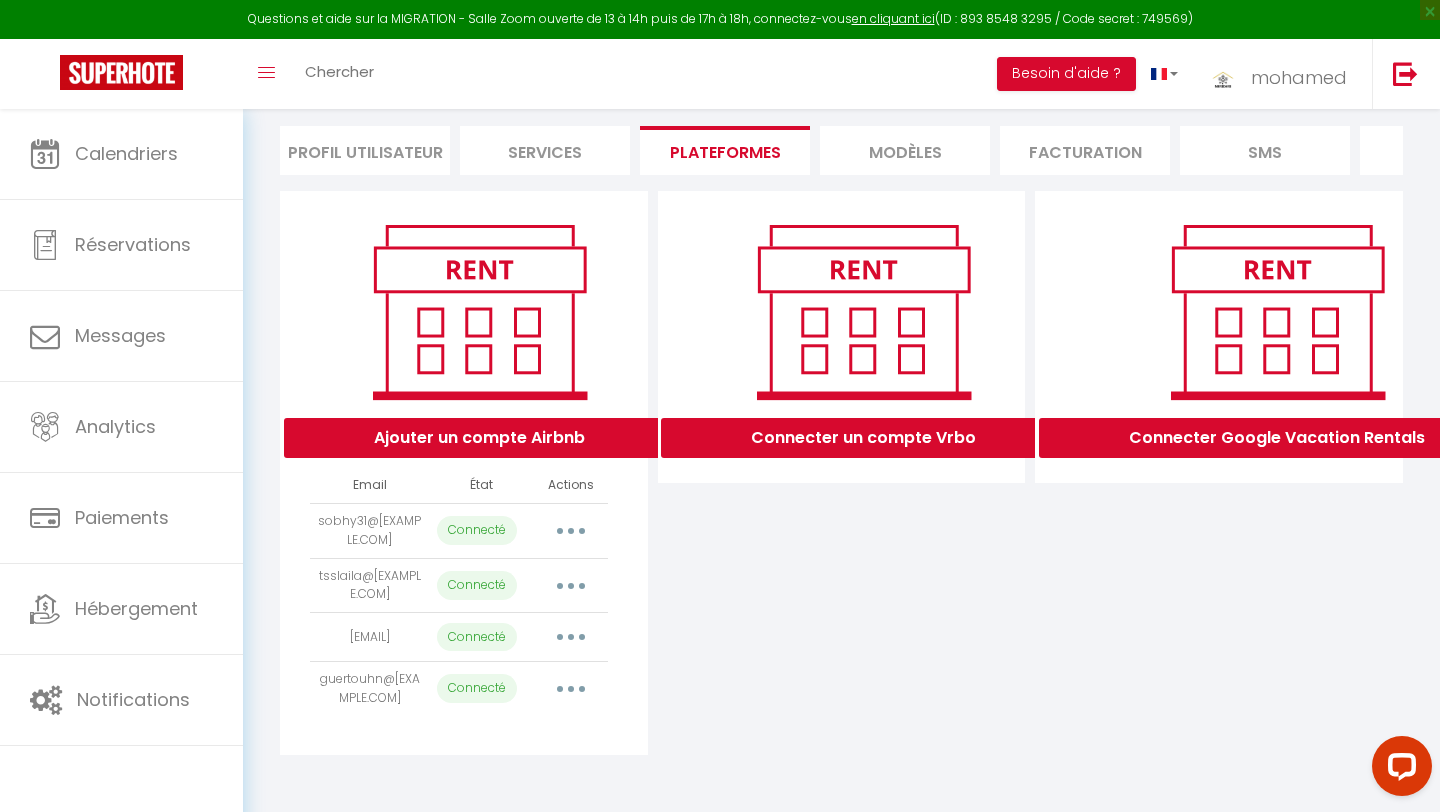 click at bounding box center (571, 531) 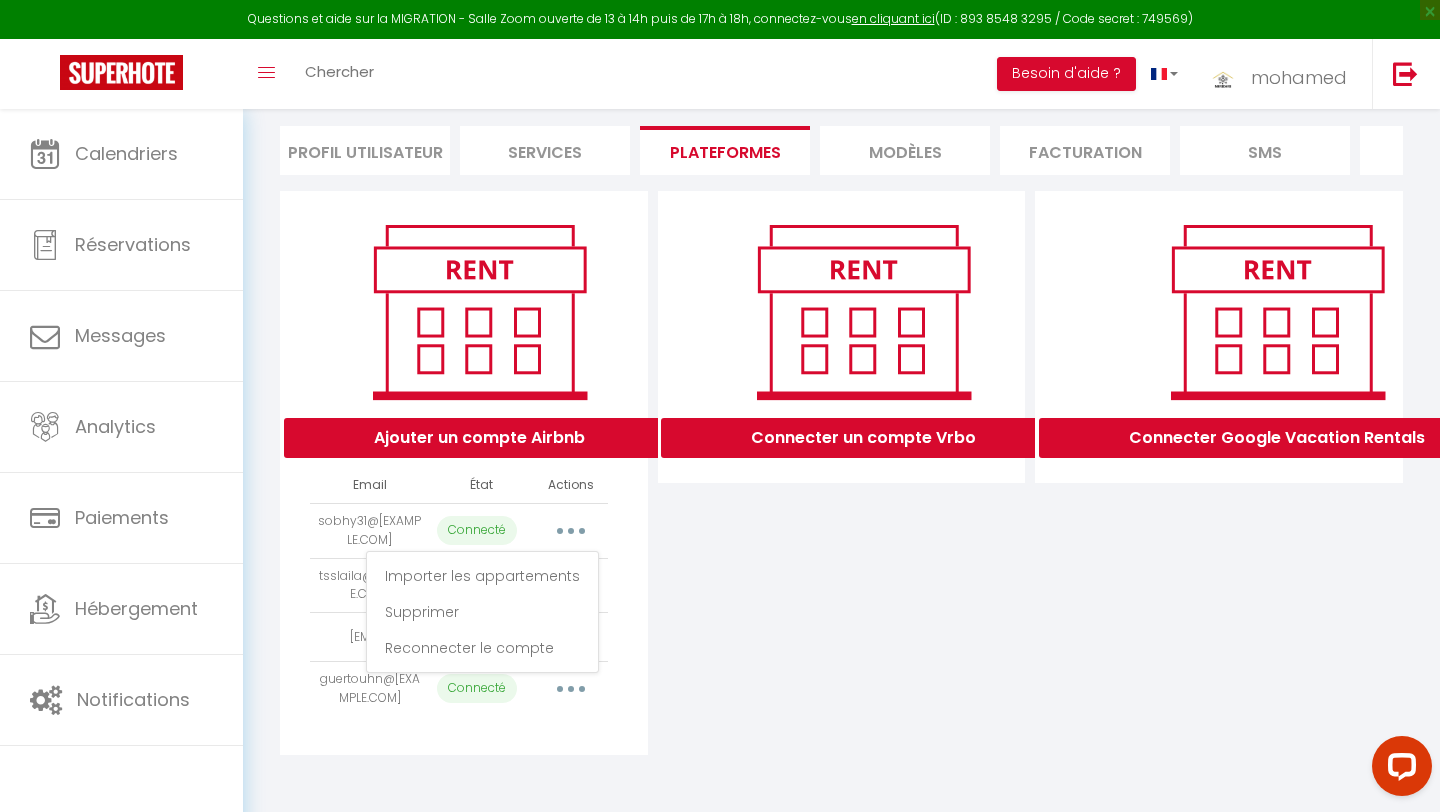 click on "Connecter un compte Vrbo" at bounding box center [842, 473] 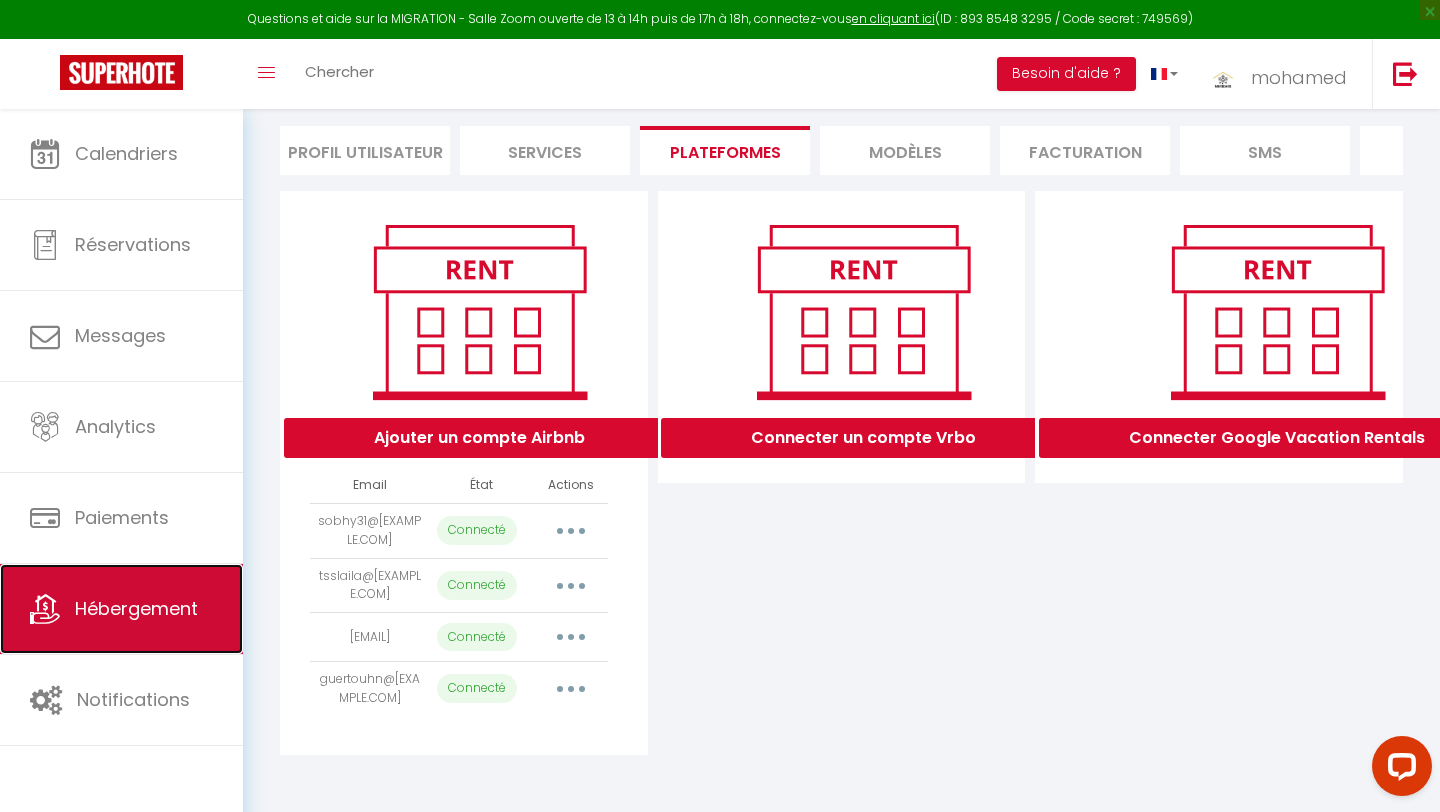 click on "Hébergement" at bounding box center [136, 608] 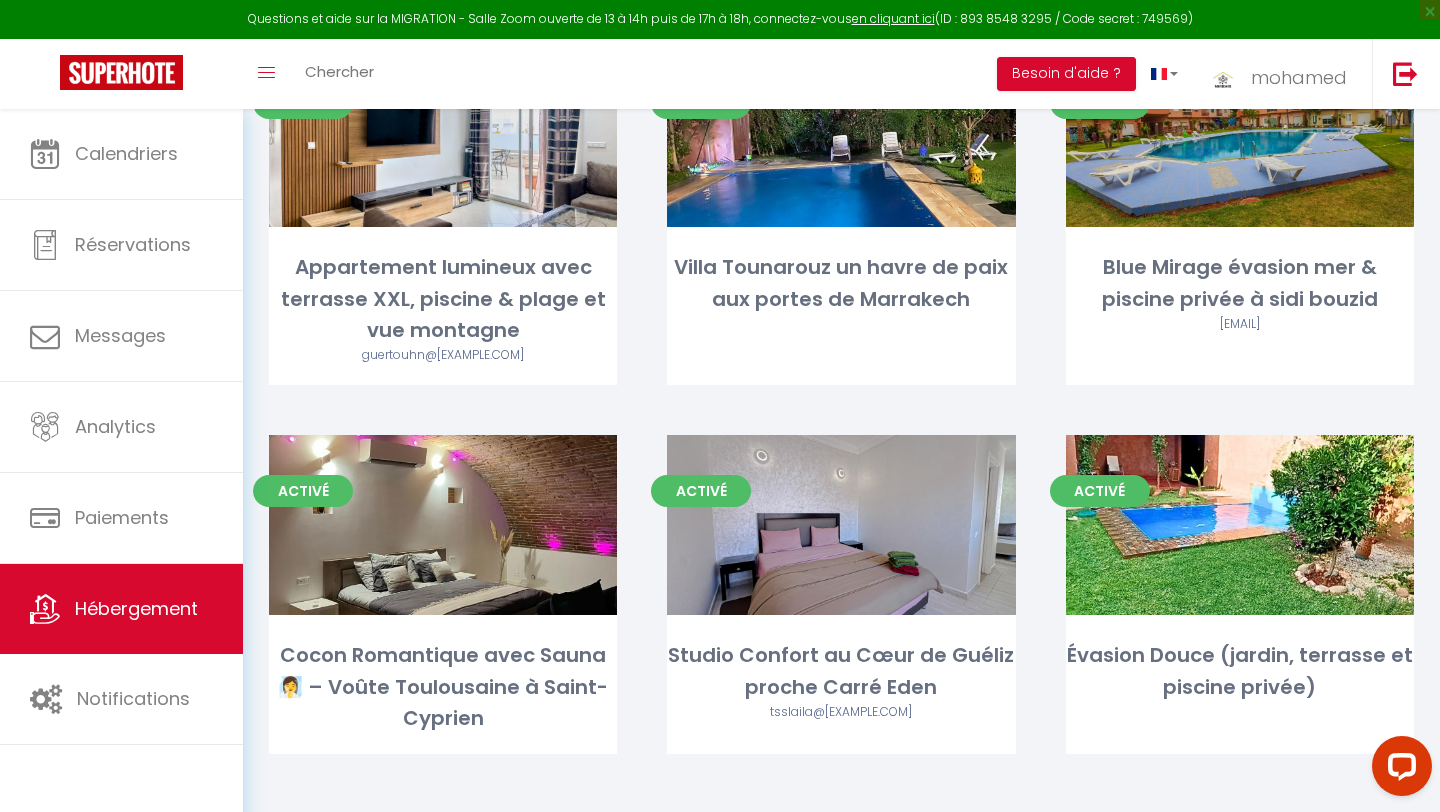 scroll, scrollTop: 595, scrollLeft: 0, axis: vertical 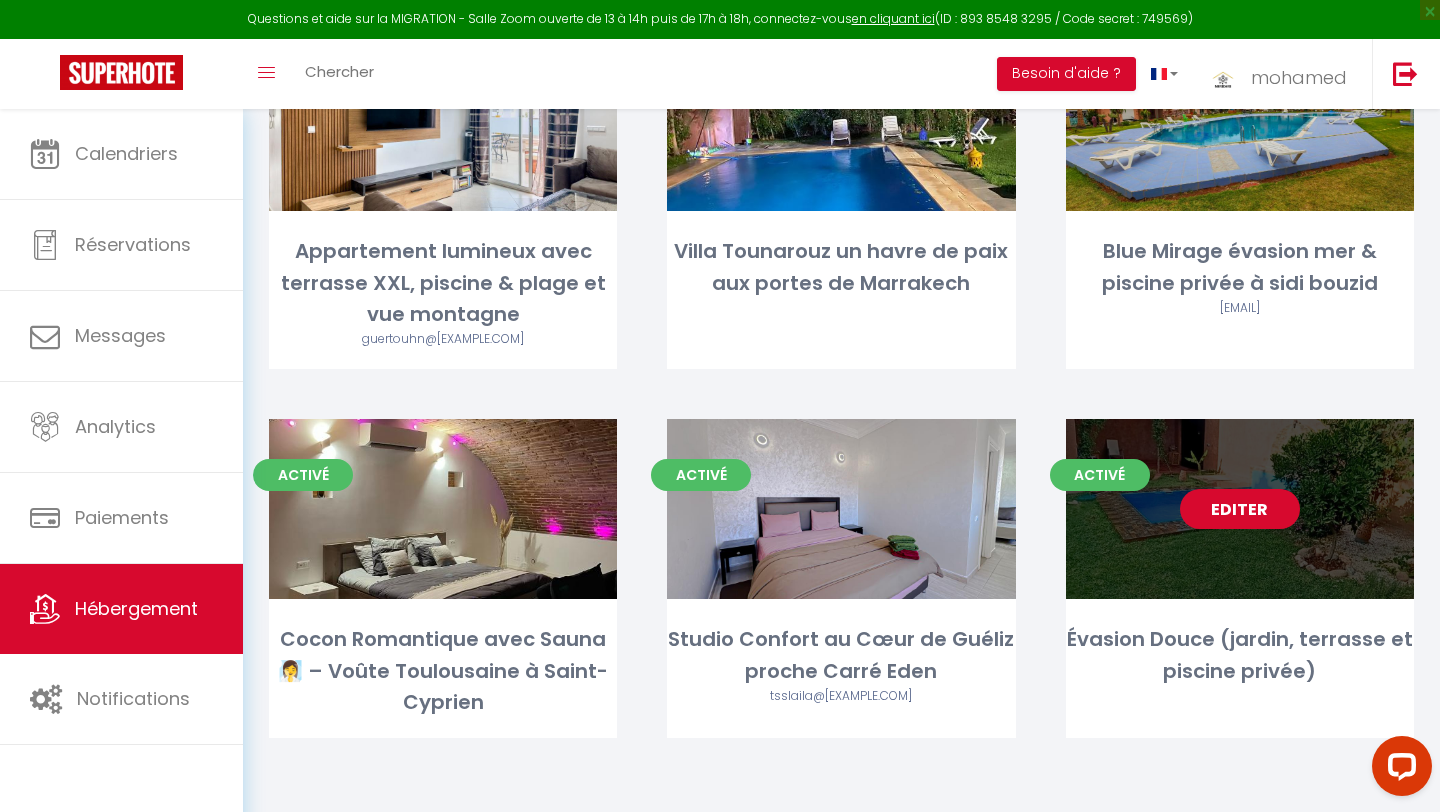 click on "Editer" at bounding box center [1240, 509] 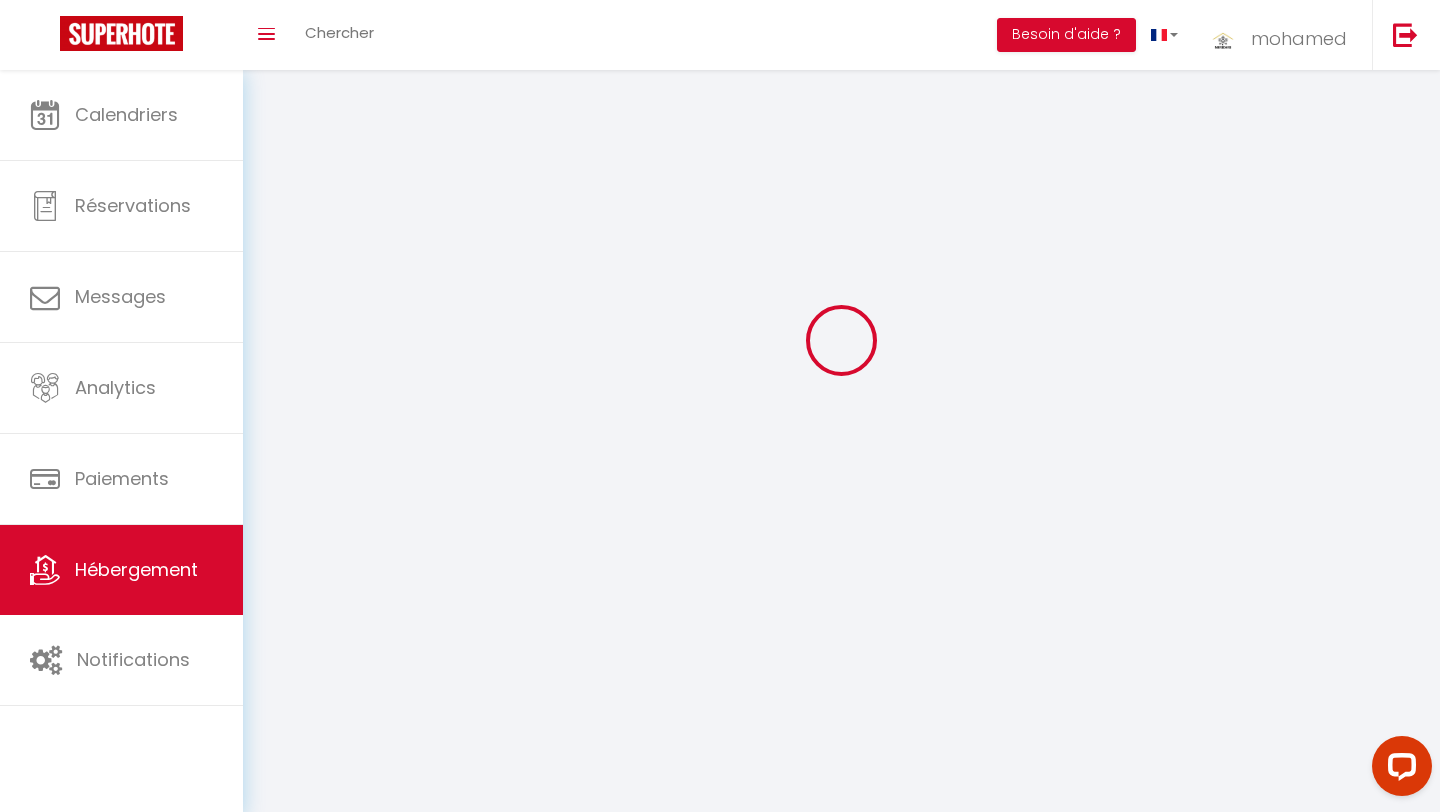 scroll, scrollTop: 0, scrollLeft: 0, axis: both 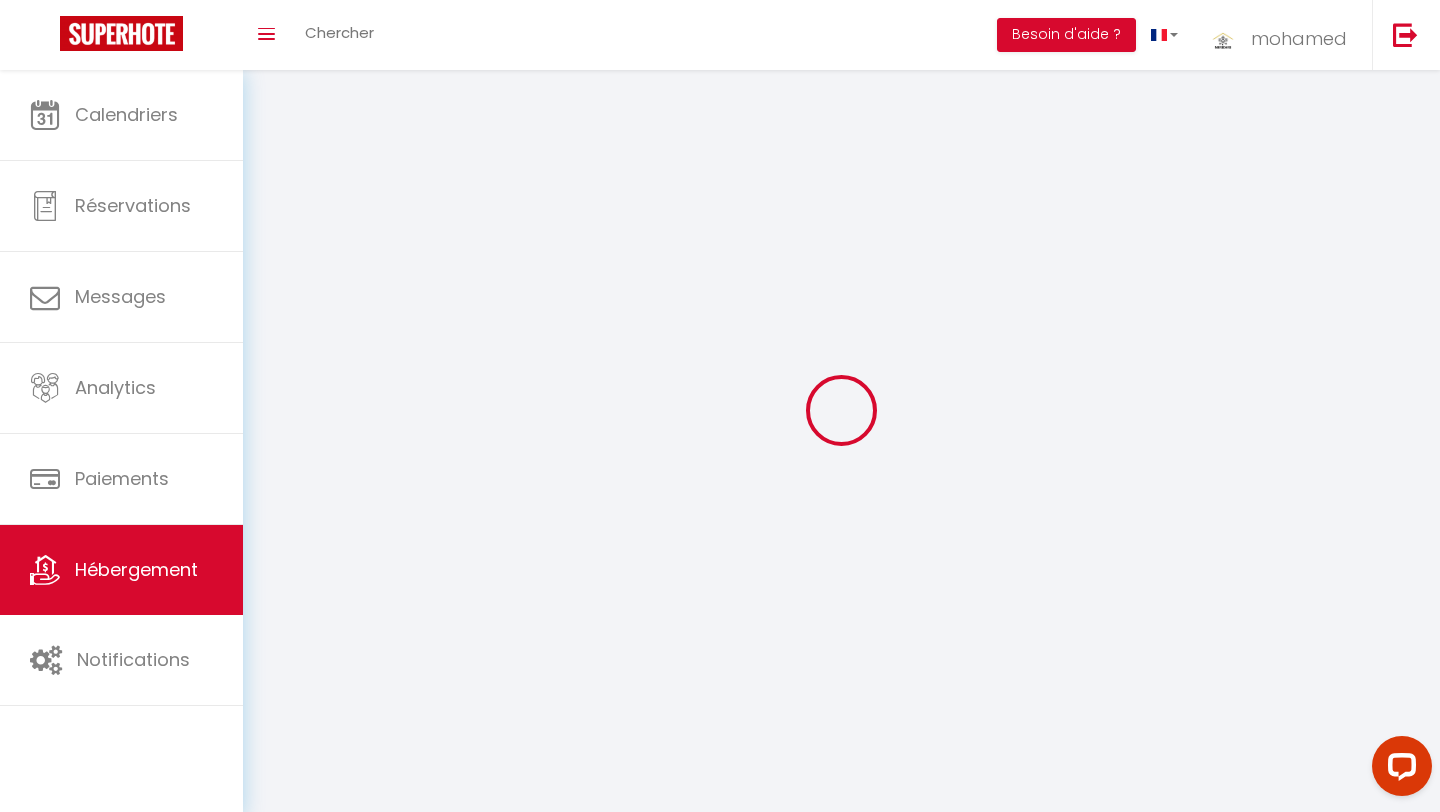 select on "1" 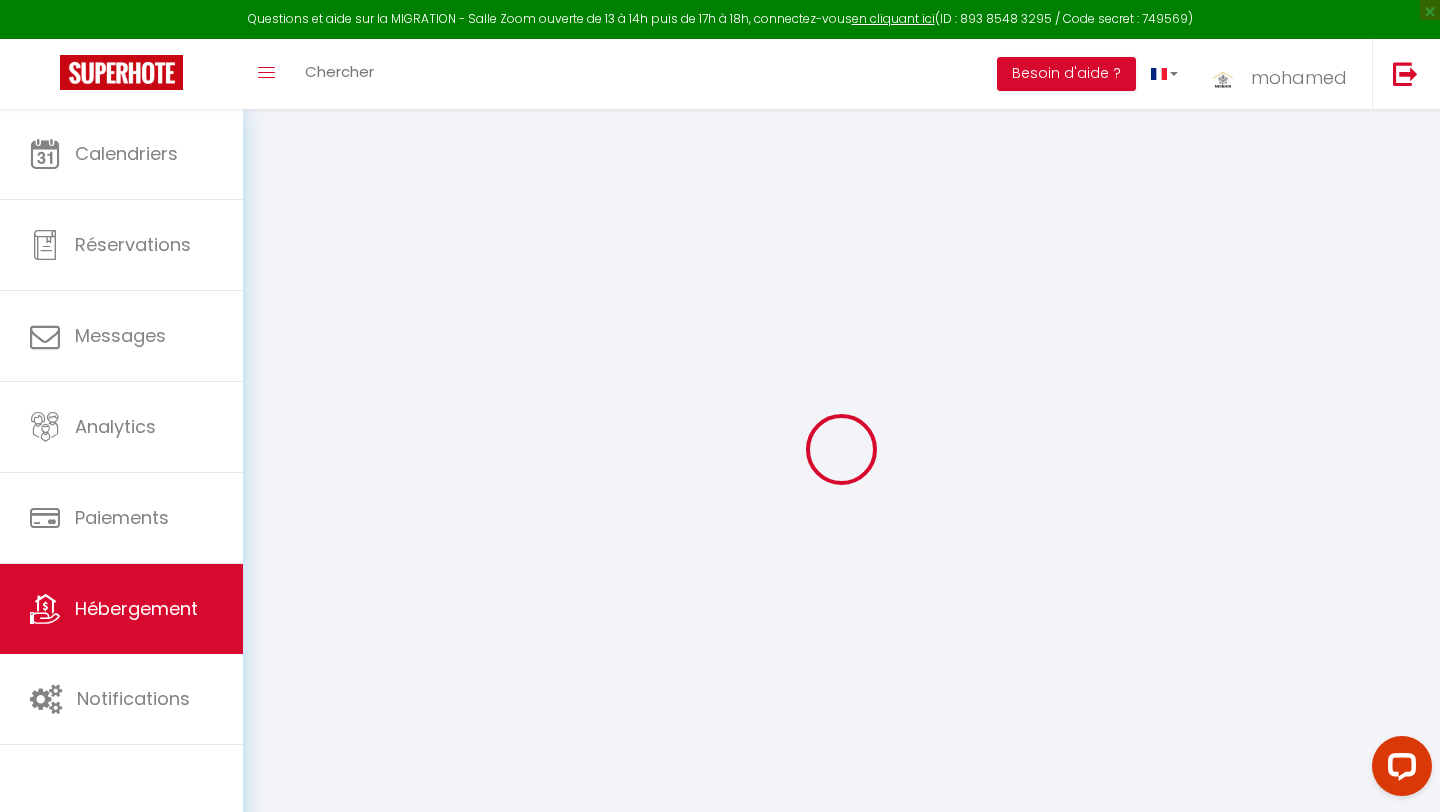 select 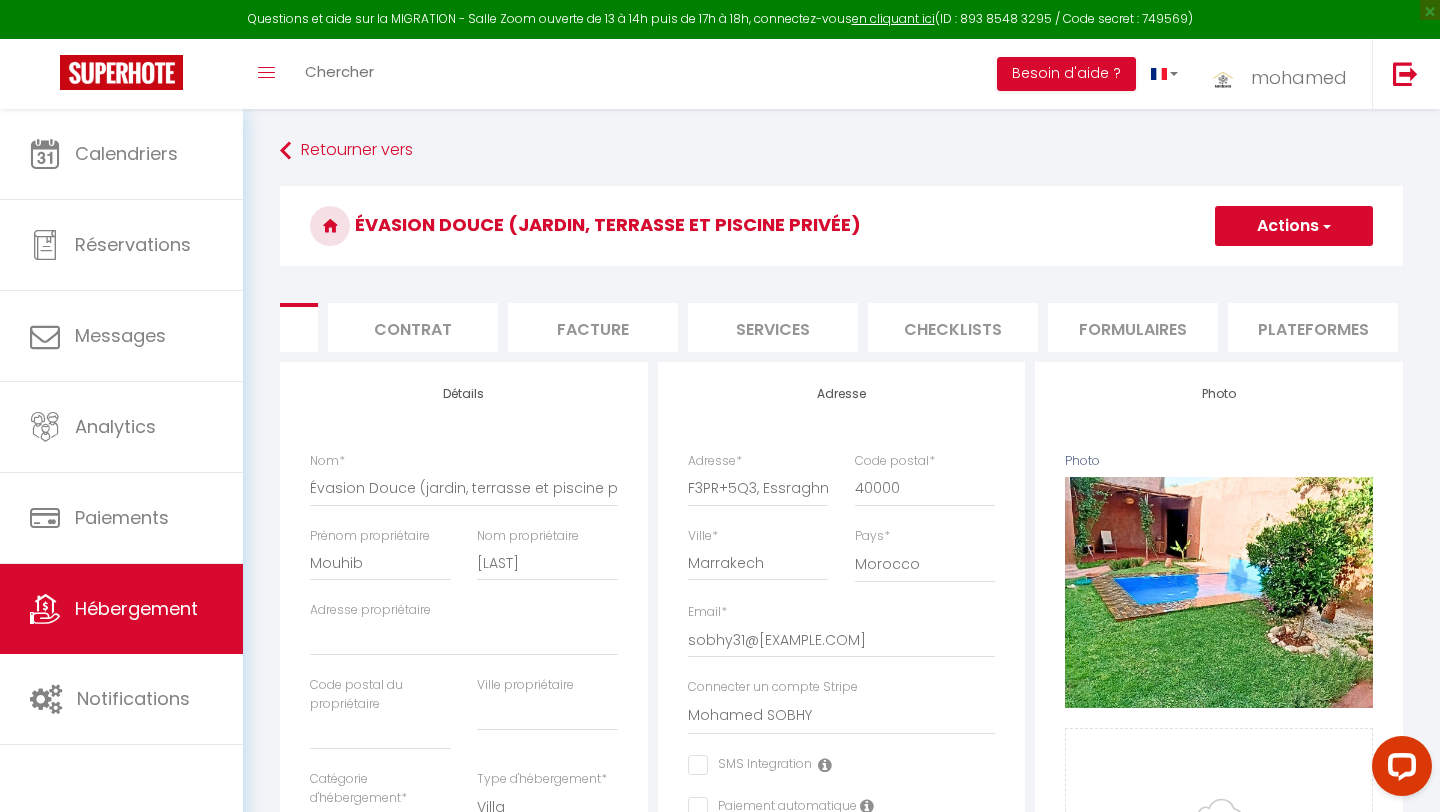 checkbox on "false" 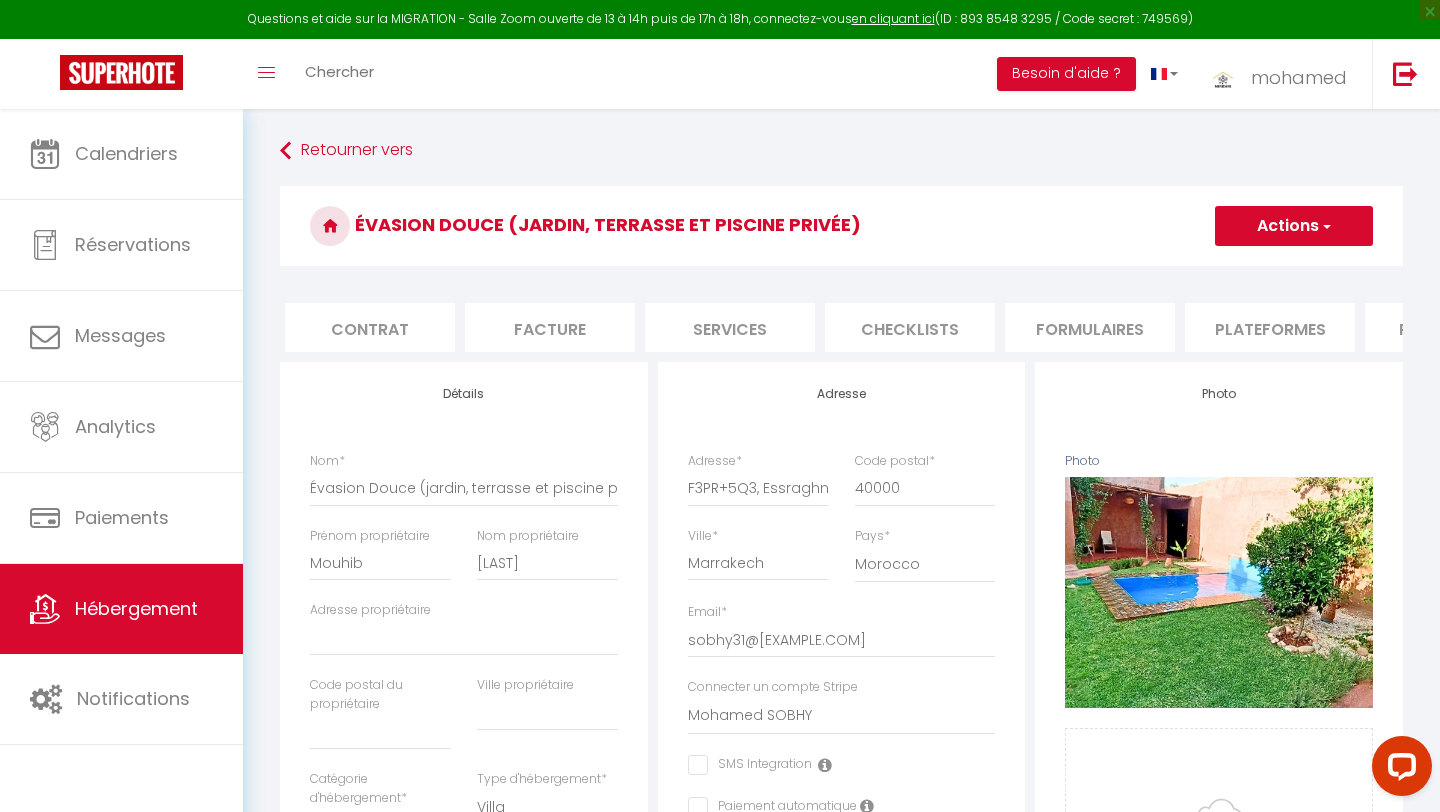 scroll, scrollTop: 0, scrollLeft: 180, axis: horizontal 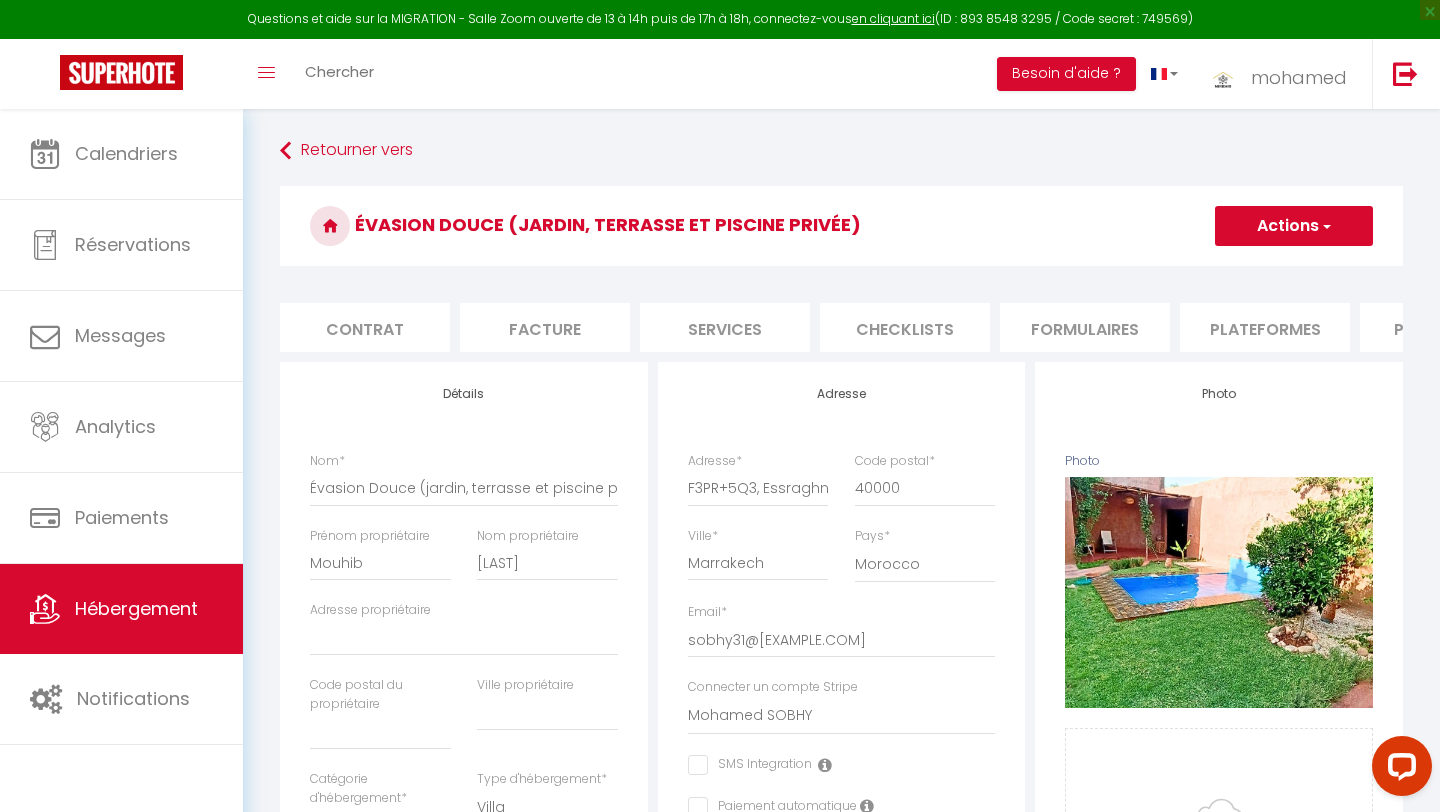 click on "Plateformes" at bounding box center [1265, 327] 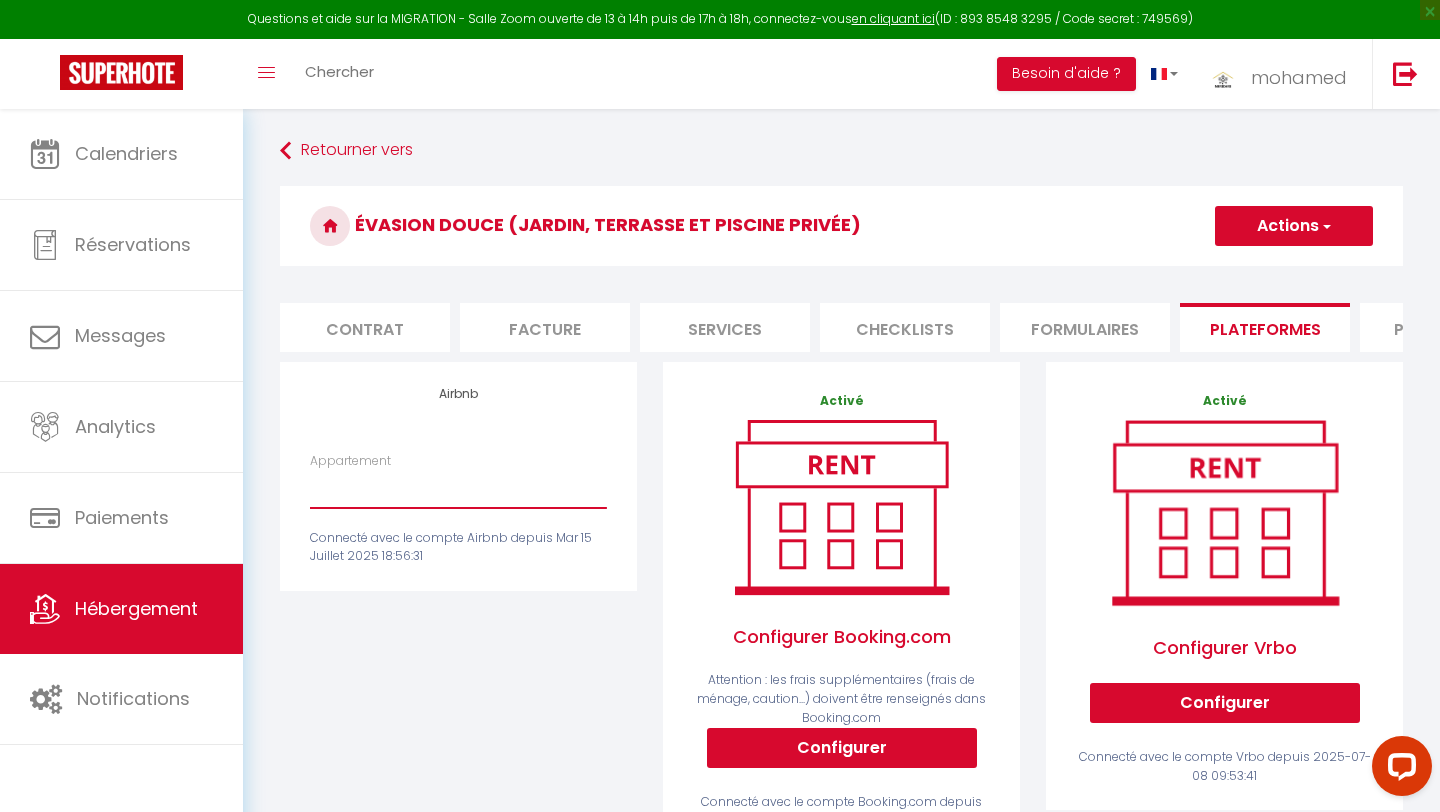 click on "Mountazah · Escapade Moderne – Parking, 2 Chambres & Sunset - sobhy31@gmail.com
Studio climatisé + terrasse, piscine & parking - sobhy31@gmail.com
Spacieux Élégant 6Pers 2Piscines Quartier Central - sobhy31@gmail.com
Villa Tounarouz | Luxe & Sérénité à Marrakech - sobhy31@gmail.com
LOG MOHIB · Évasion Douce (jardin, terrasse et piscine privée) - sobhy31@gmail.com
LOG Tlse · Cocon Romantique avec Sauna – Voûte Toulousaine - sobhy31@gmail.com" at bounding box center (458, 489) 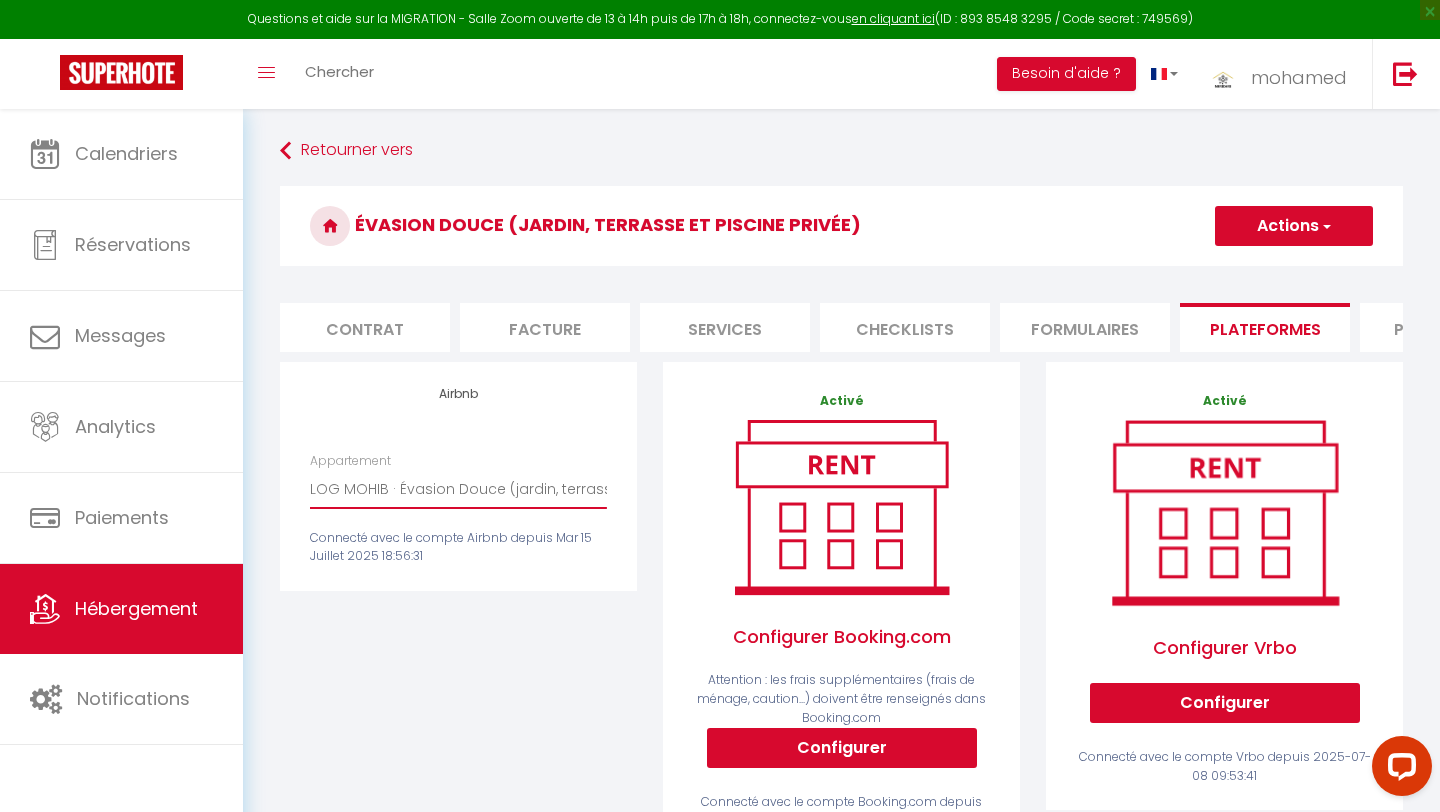 click on "Mountazah · Escapade Moderne – Parking, 2 Chambres & Sunset - sobhy31@gmail.com
Studio climatisé + terrasse, piscine & parking - sobhy31@gmail.com
Spacieux Élégant 6Pers 2Piscines Quartier Central - sobhy31@gmail.com
Villa Tounarouz | Luxe & Sérénité à Marrakech - sobhy31@gmail.com
LOG MOHIB · Évasion Douce (jardin, terrasse et piscine privée) - sobhy31@gmail.com
LOG Tlse · Cocon Romantique avec Sauna – Voûte Toulousaine - sobhy31@gmail.com" at bounding box center (458, 489) 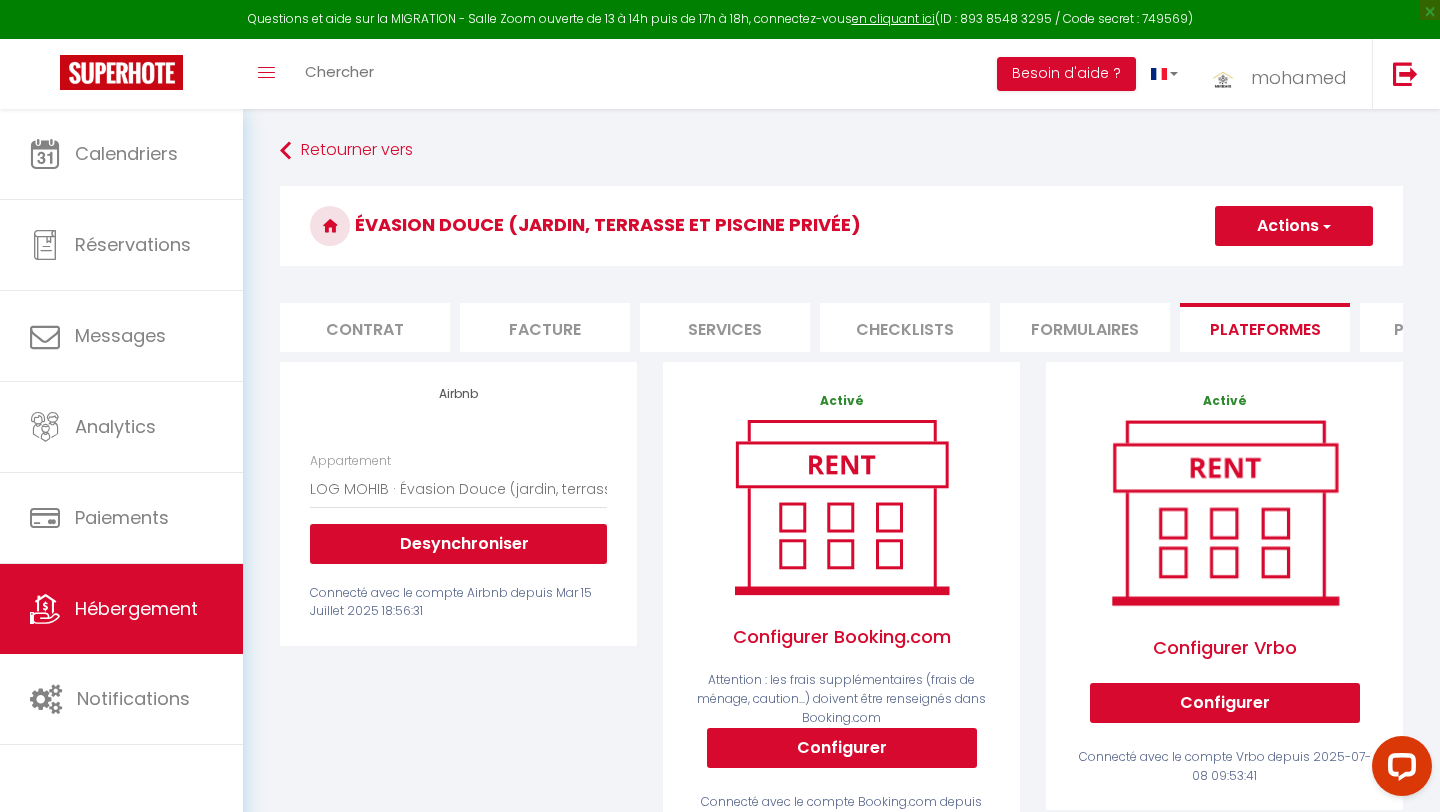 click on "Actions" at bounding box center [1294, 226] 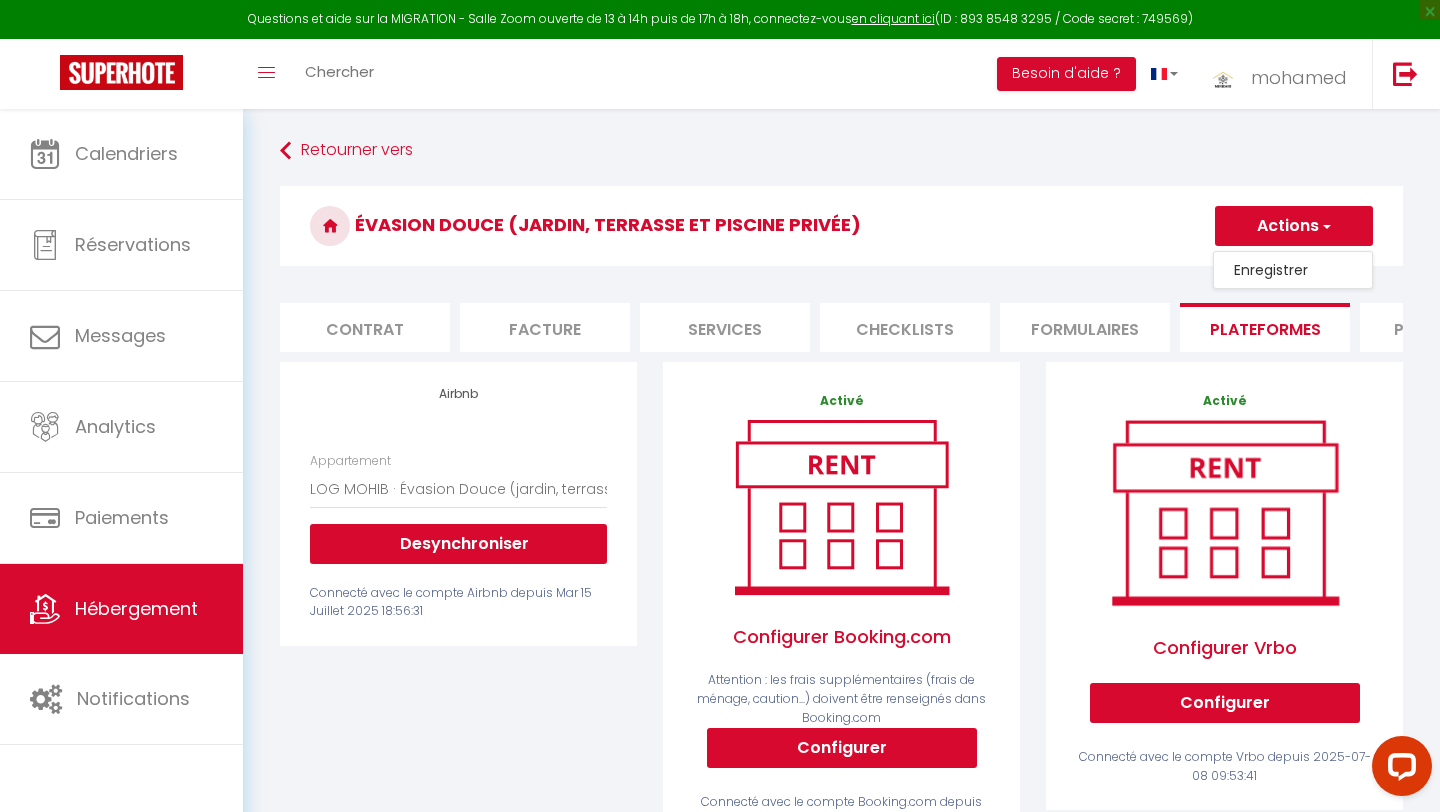 click on "Enregistrer" at bounding box center (1293, 270) 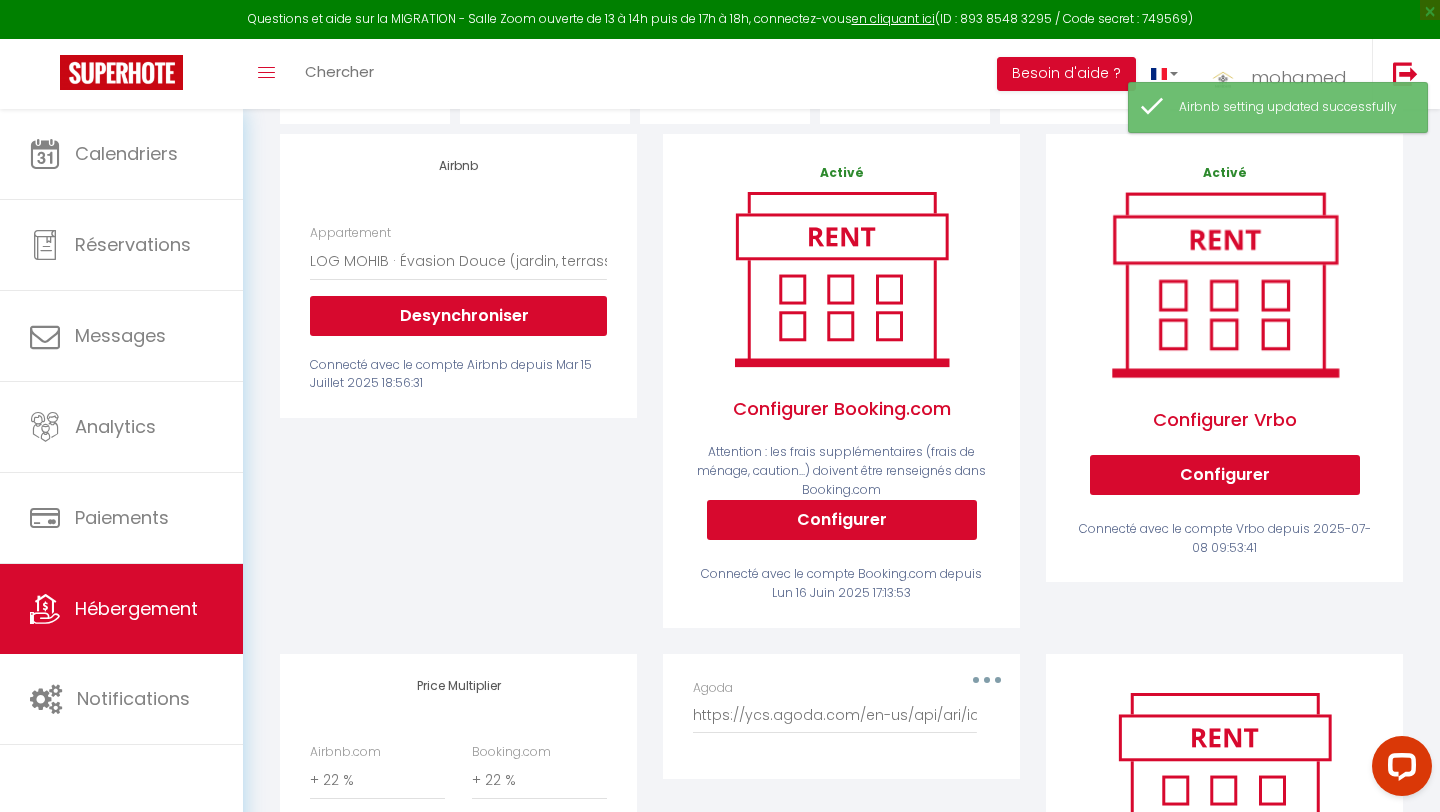 scroll, scrollTop: 475, scrollLeft: 0, axis: vertical 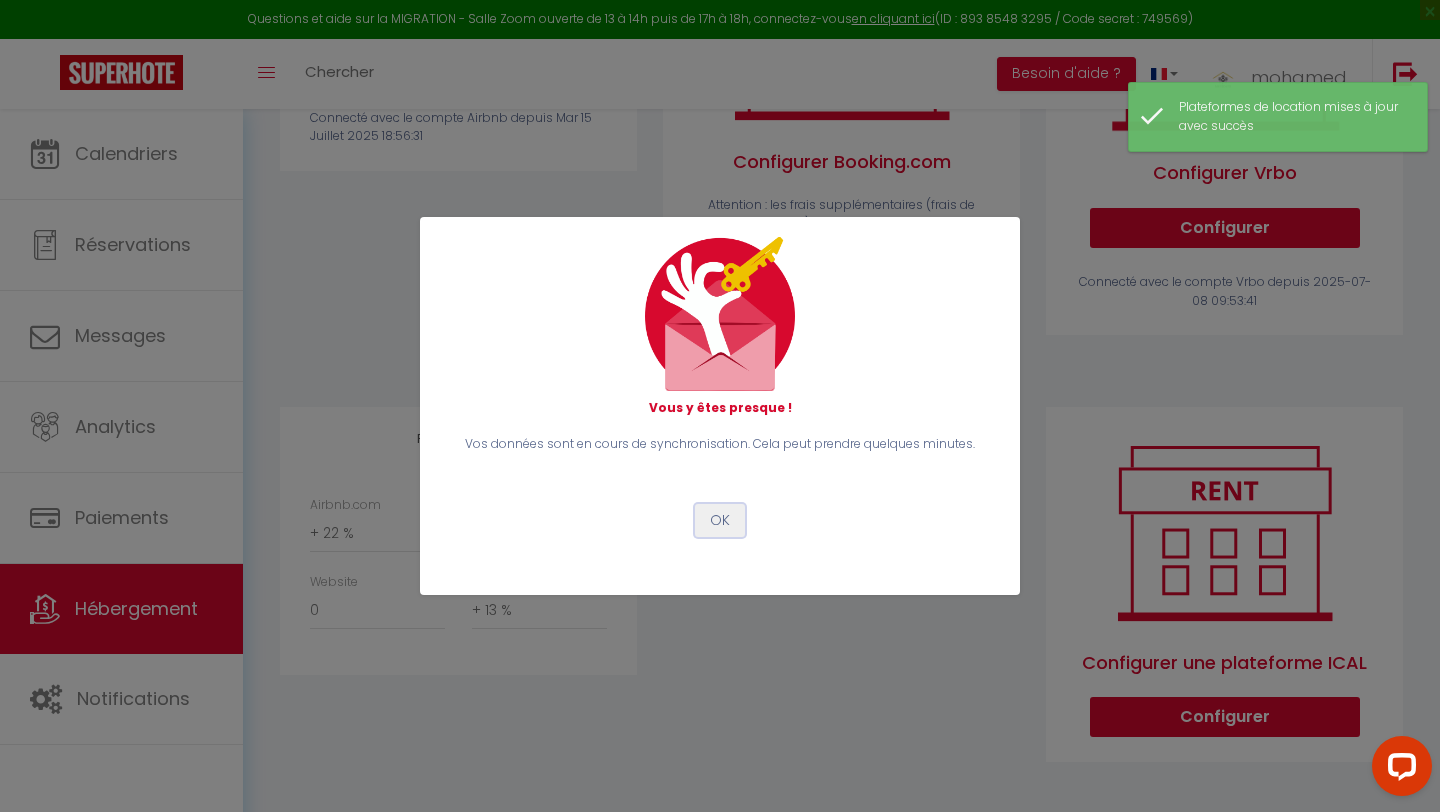 click on "OK" at bounding box center [720, 521] 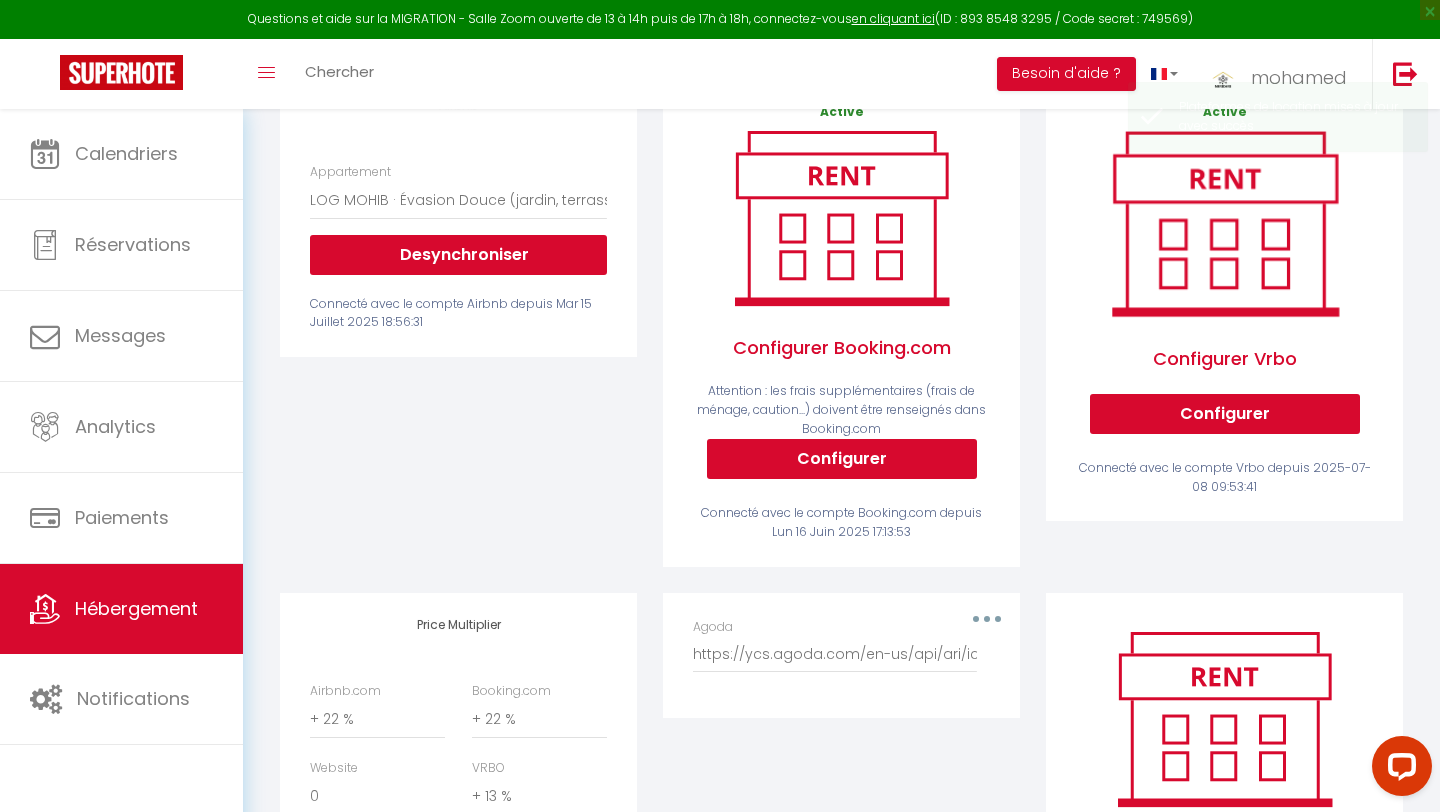 scroll, scrollTop: 0, scrollLeft: 0, axis: both 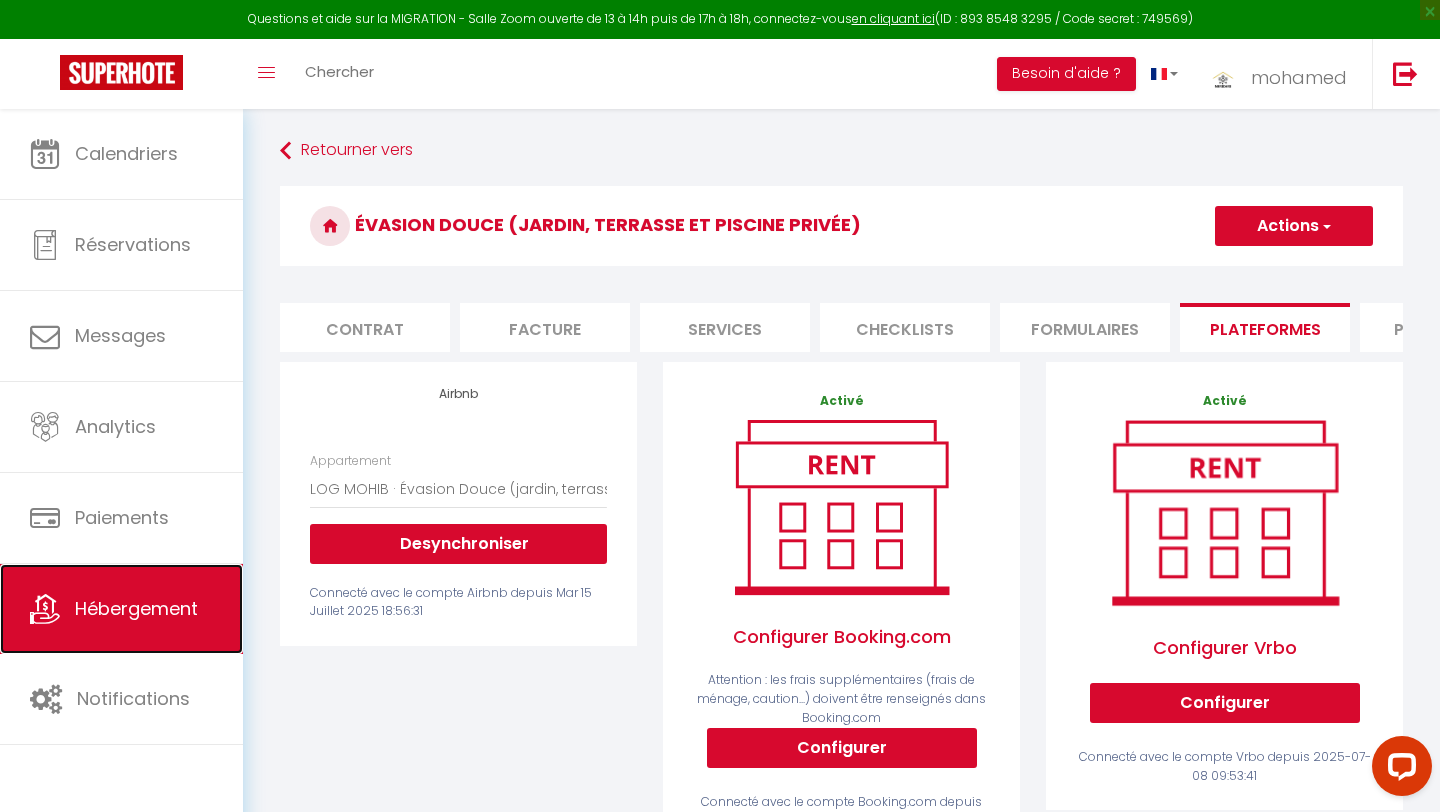 click on "Hébergement" at bounding box center [136, 608] 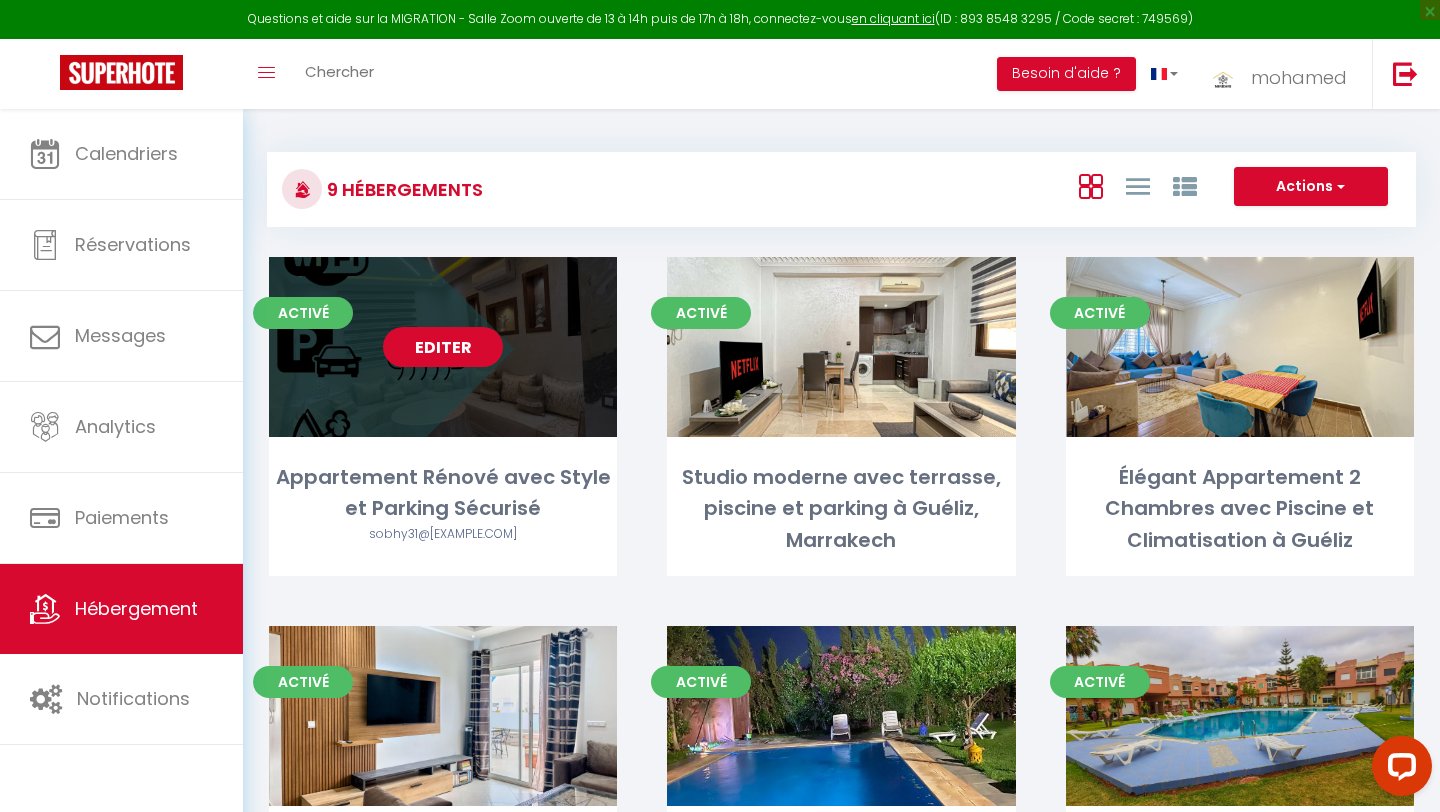 click on "Editer" at bounding box center [443, 347] 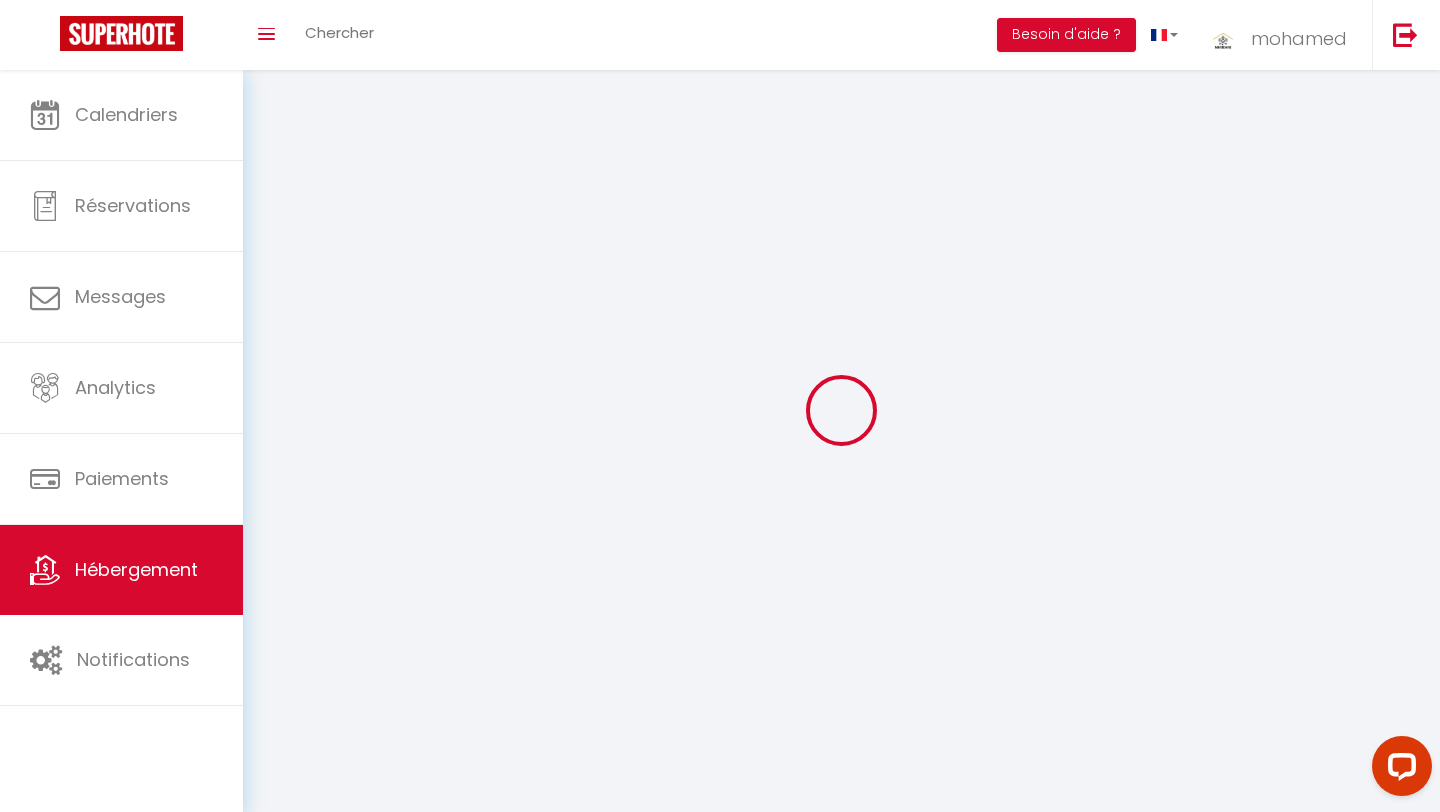 select 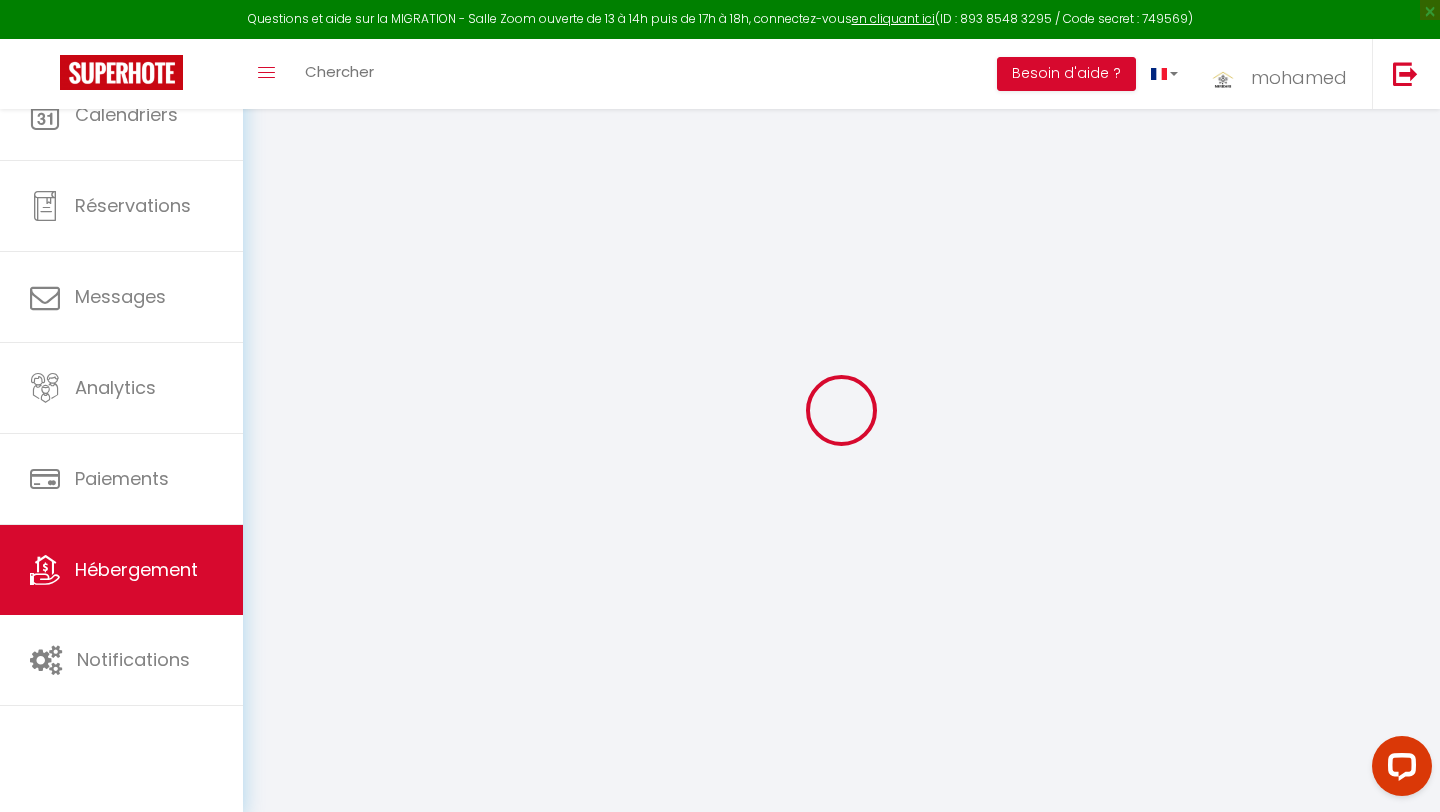 select 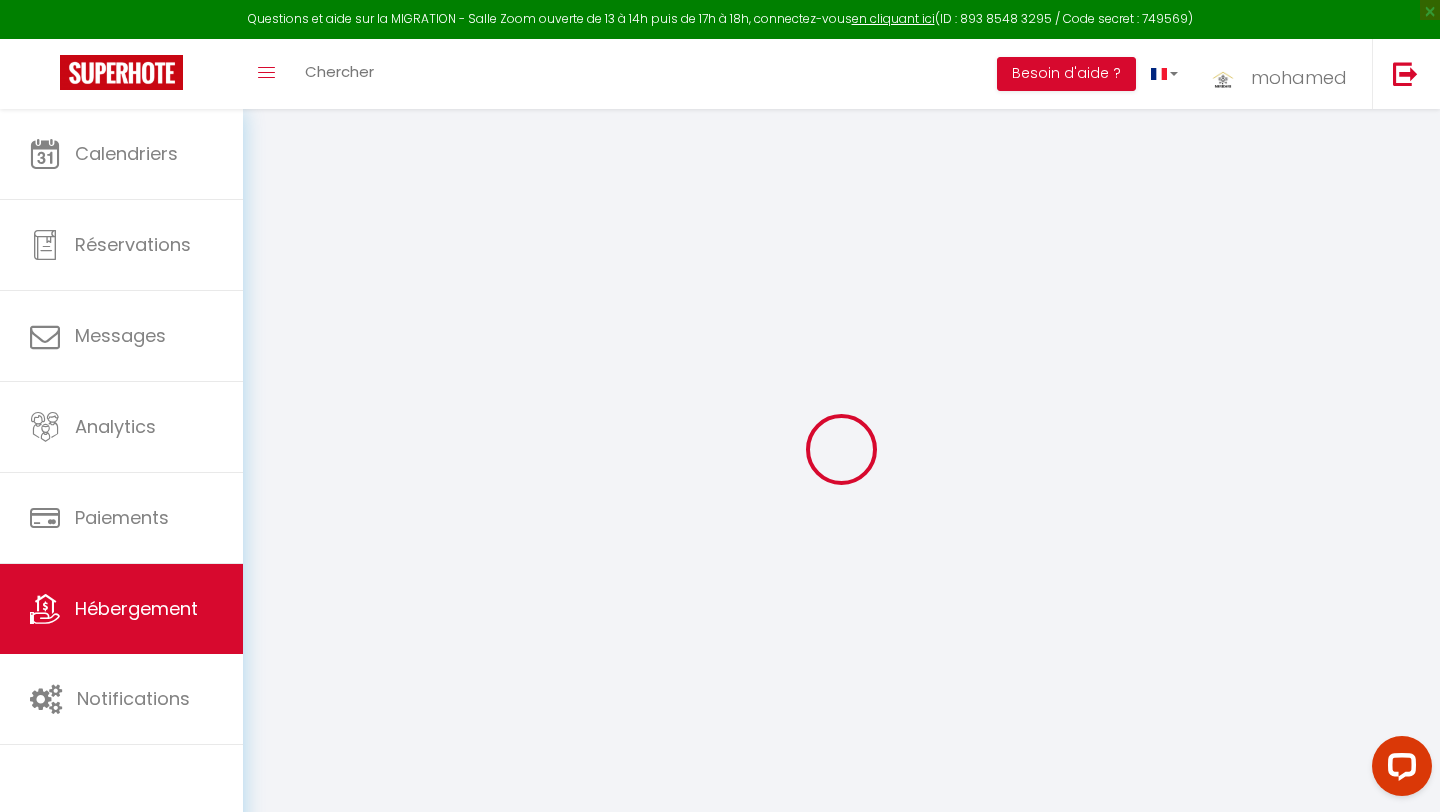 select 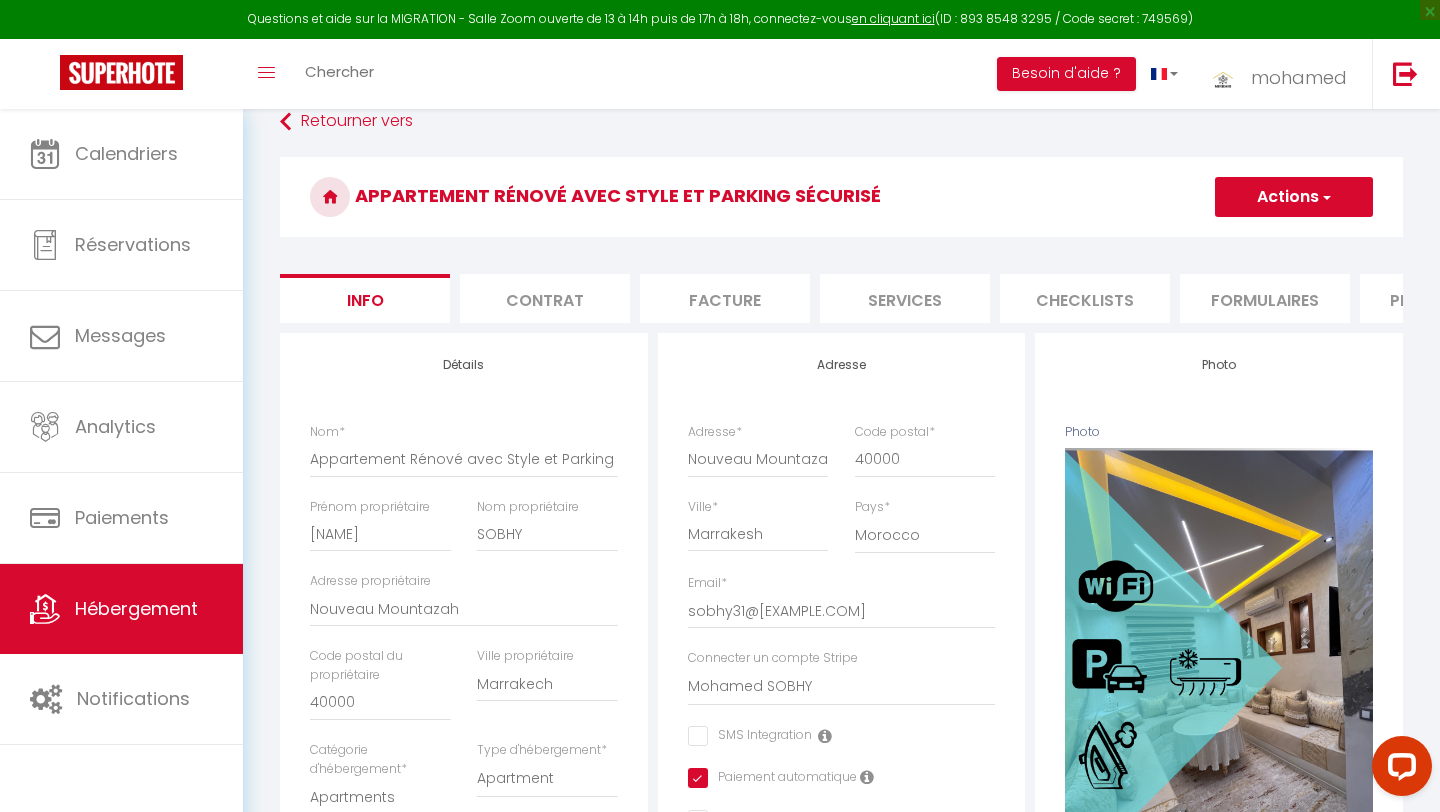 scroll, scrollTop: 32, scrollLeft: 0, axis: vertical 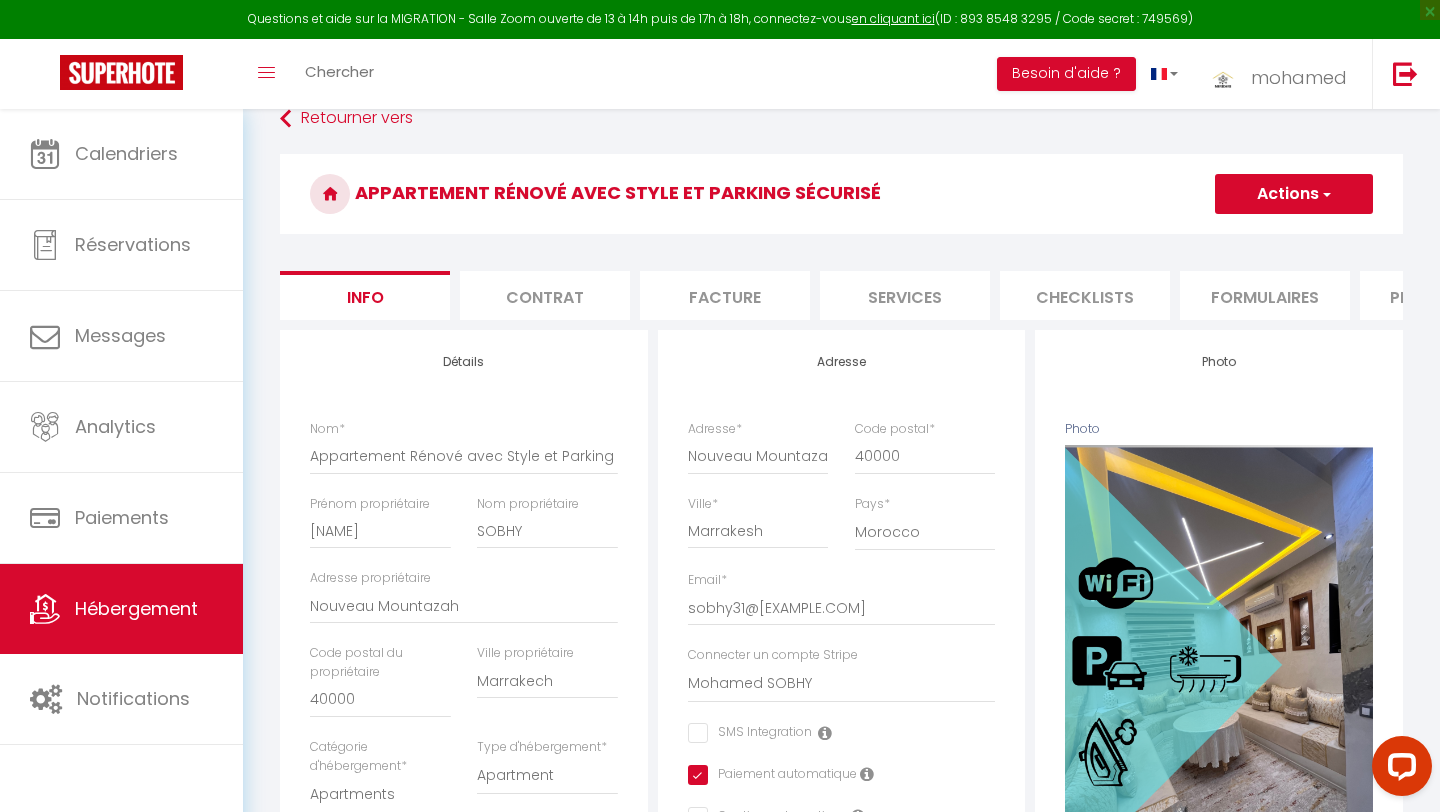 click on "Formulaires" at bounding box center (1265, 295) 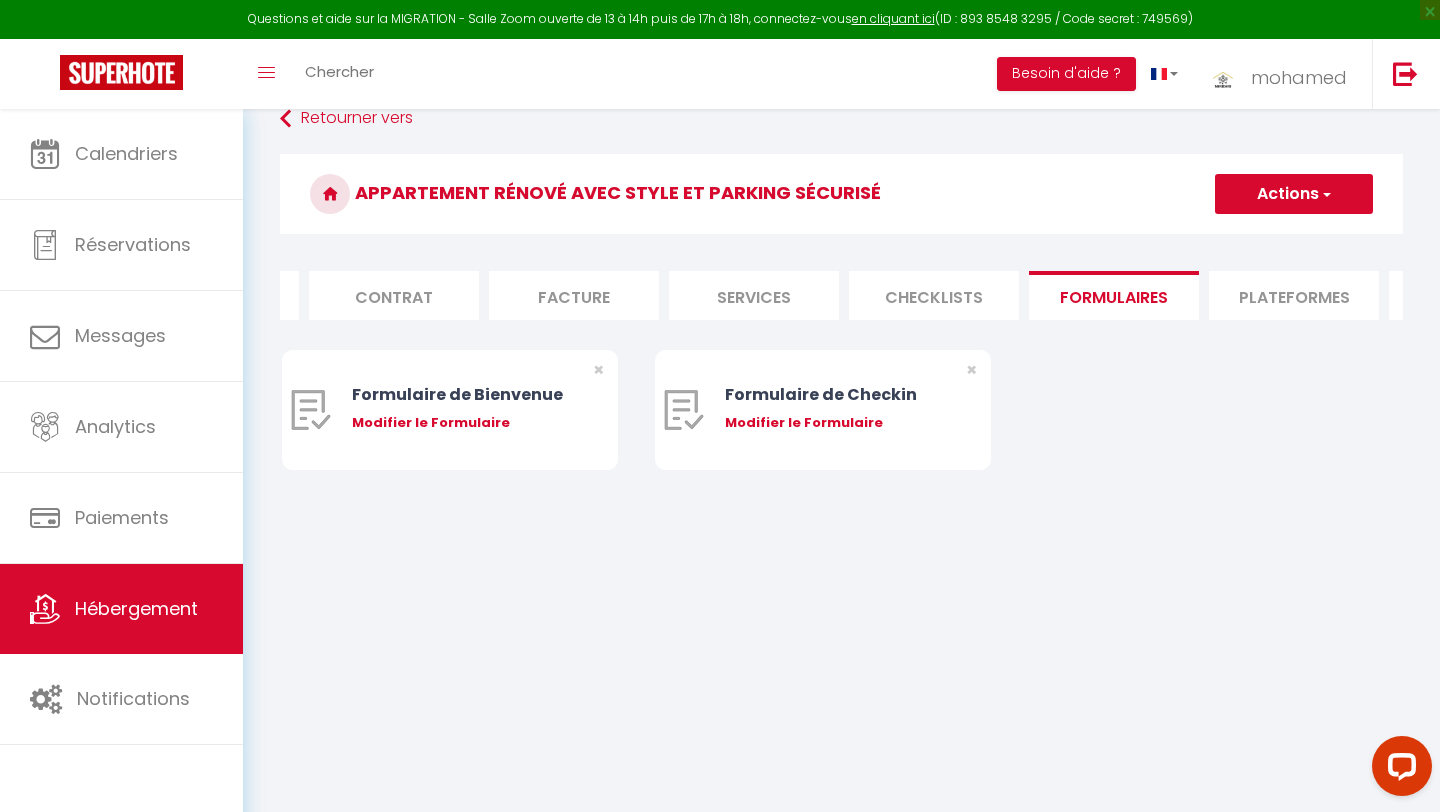 scroll, scrollTop: 0, scrollLeft: 158, axis: horizontal 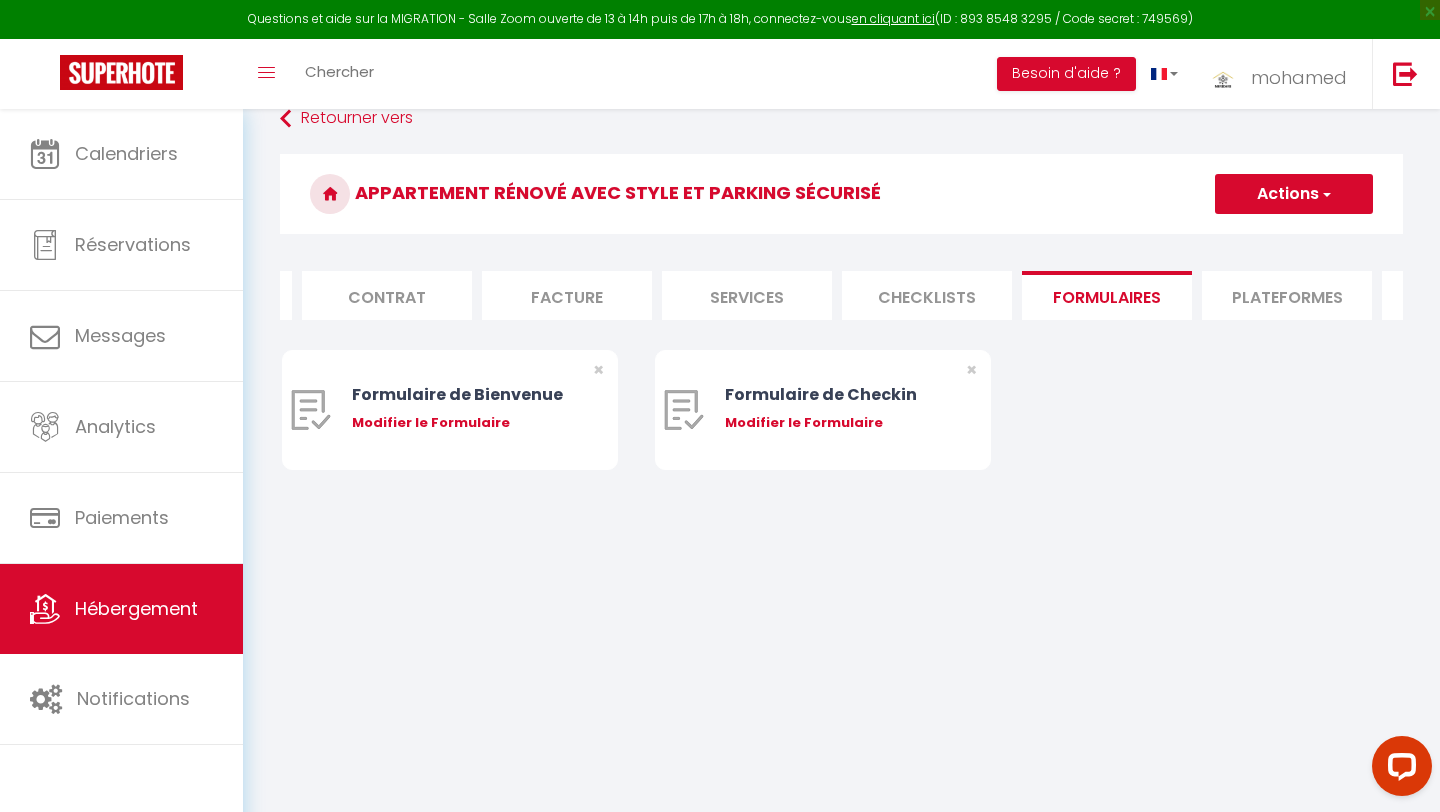 click on "Plateformes" at bounding box center [1287, 295] 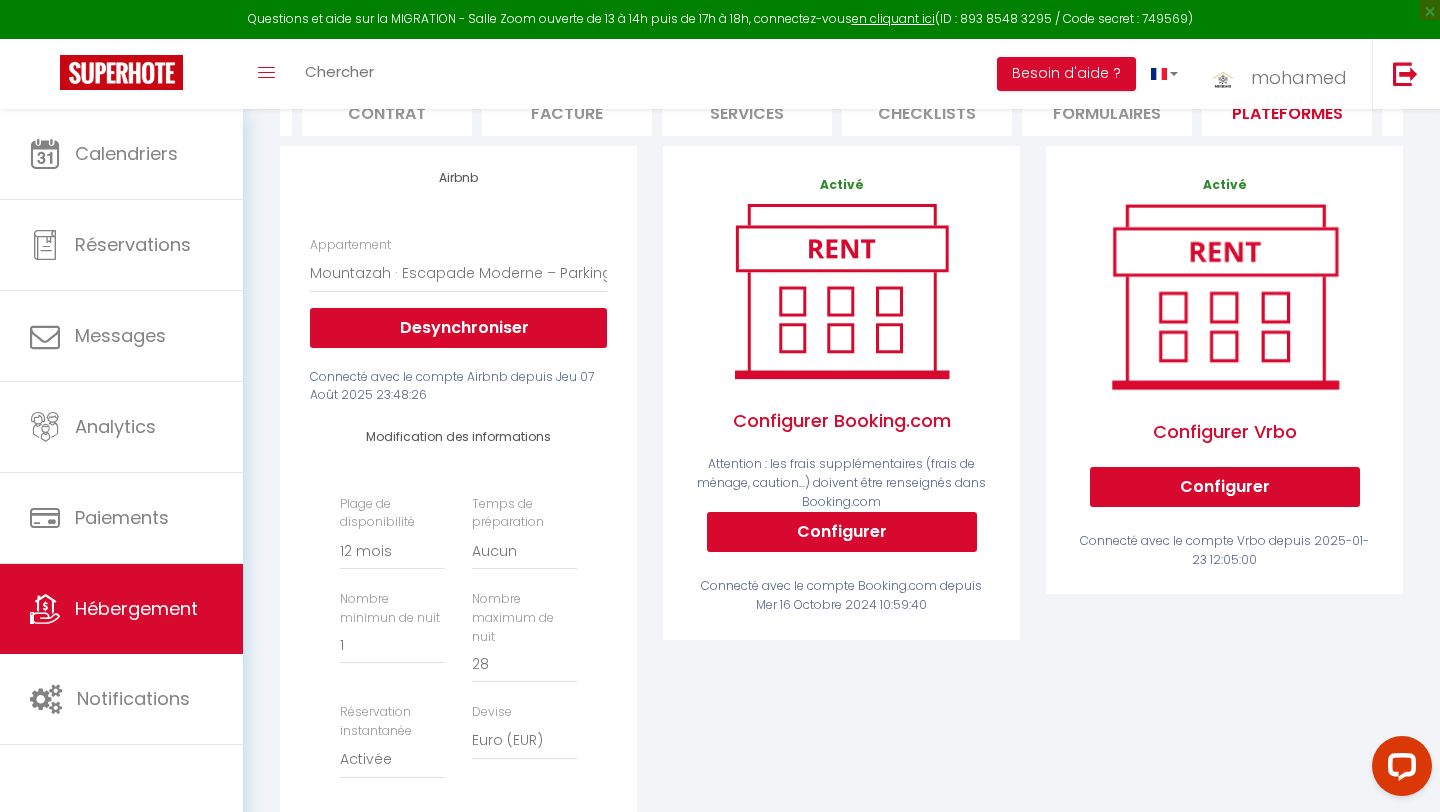 scroll, scrollTop: 0, scrollLeft: 0, axis: both 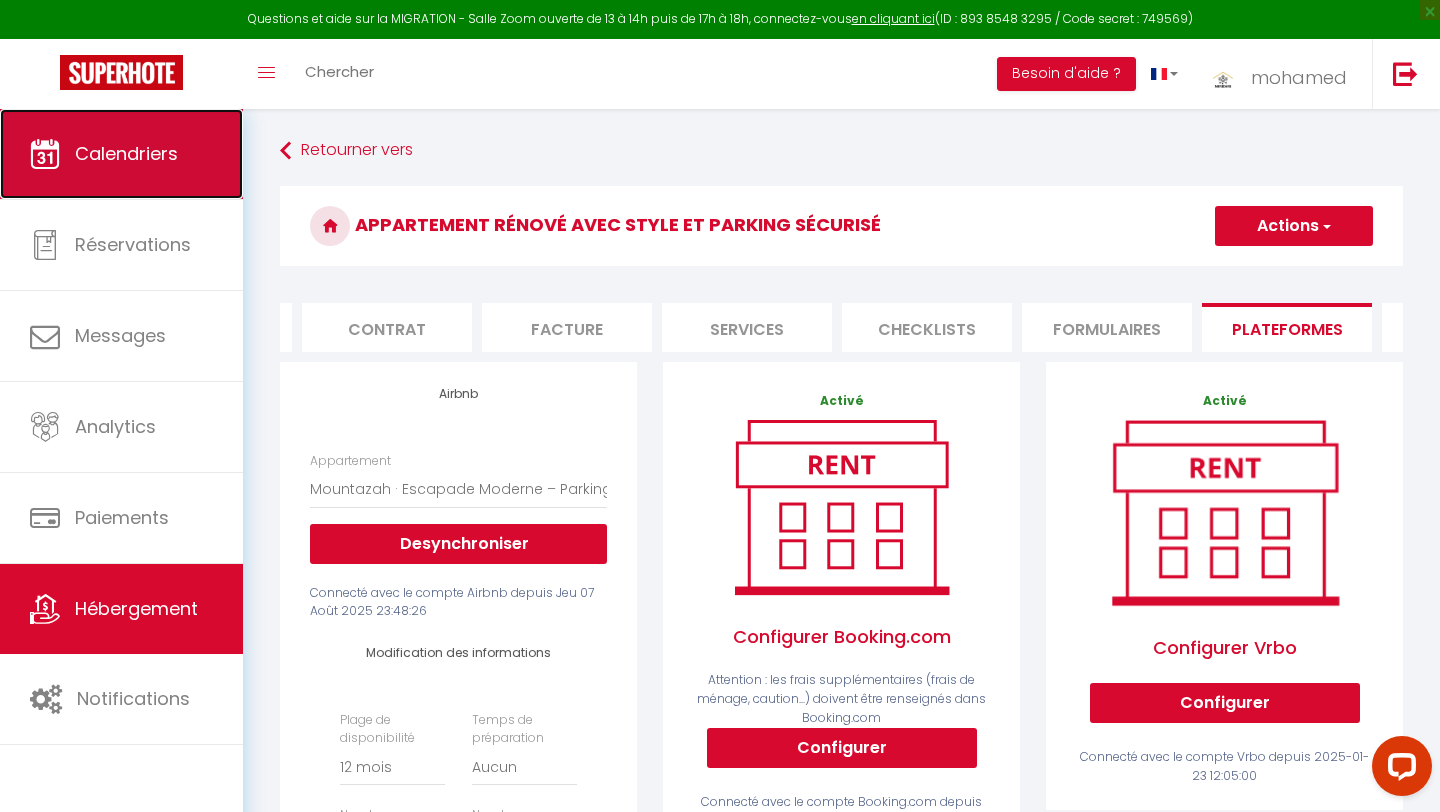 click on "Calendriers" at bounding box center [121, 154] 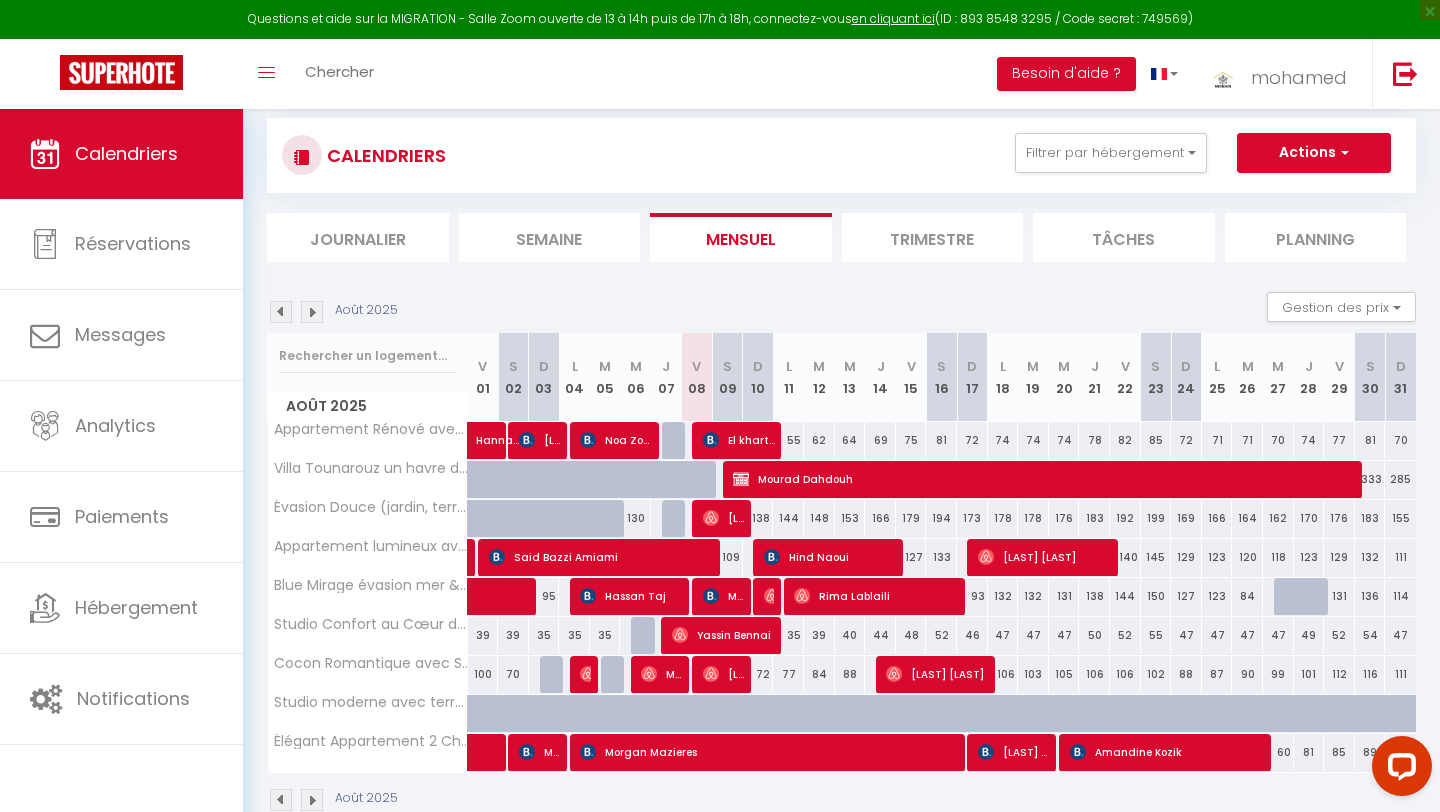 scroll, scrollTop: 32, scrollLeft: 0, axis: vertical 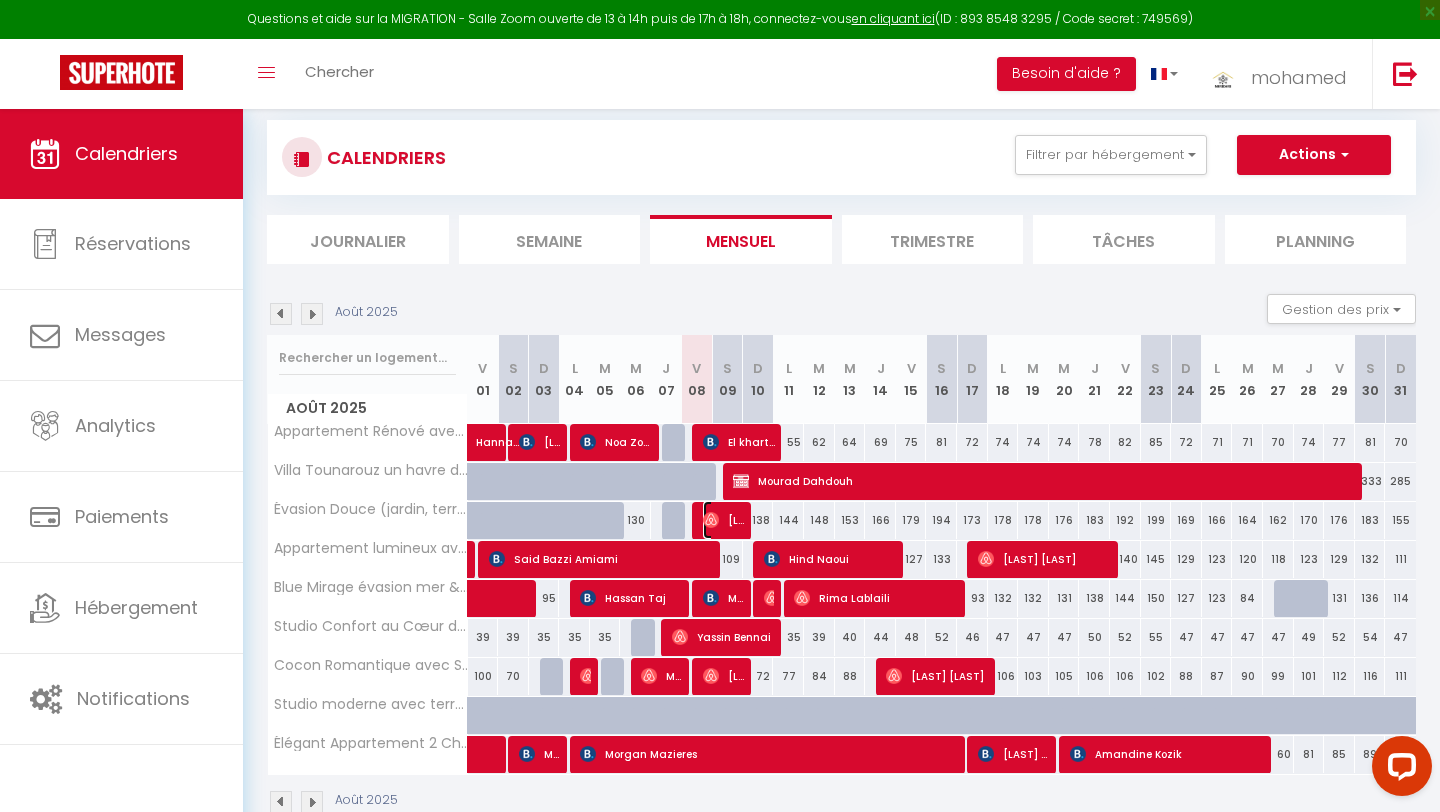 click on "Zahra Barik" at bounding box center (723, 520) 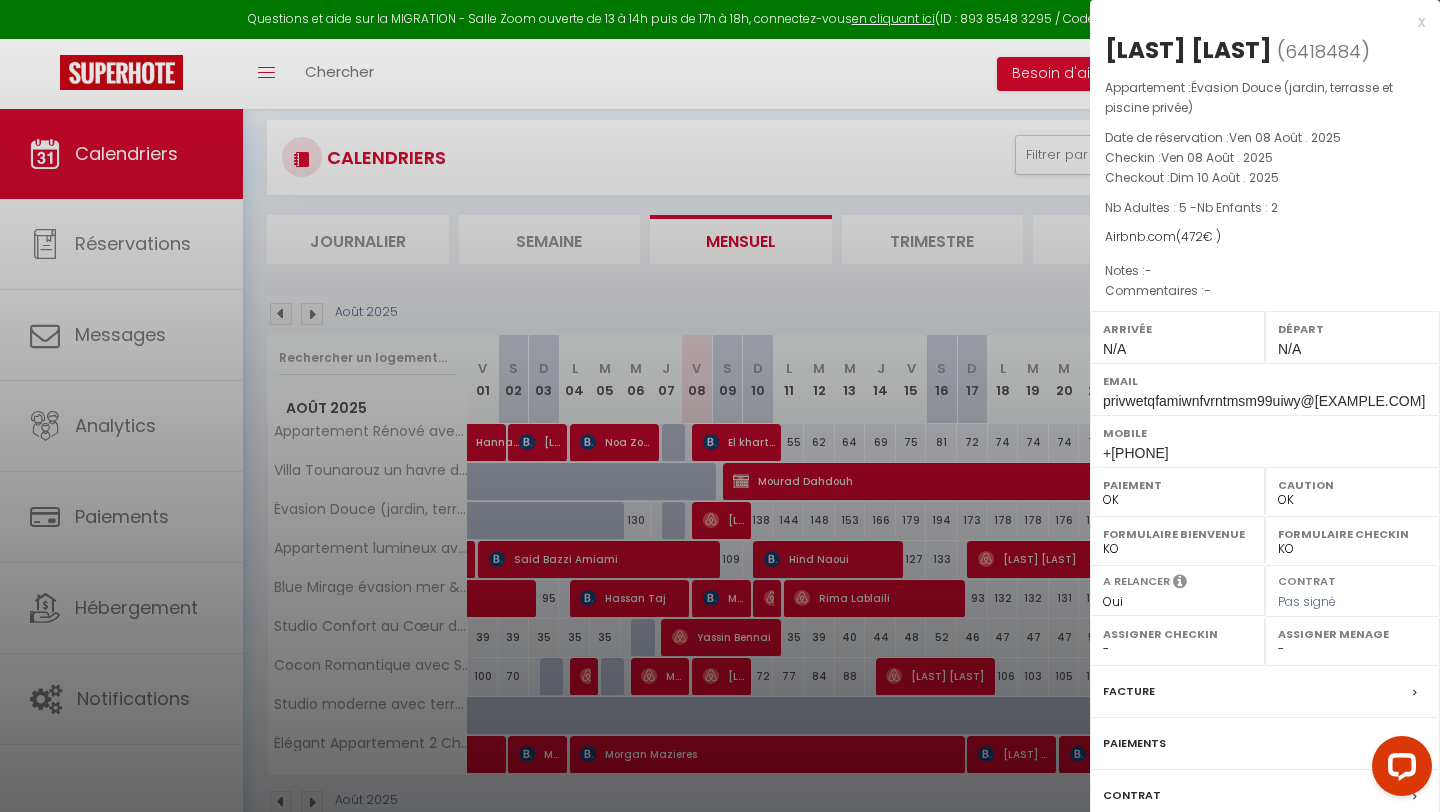 click on "x" at bounding box center [1257, 22] 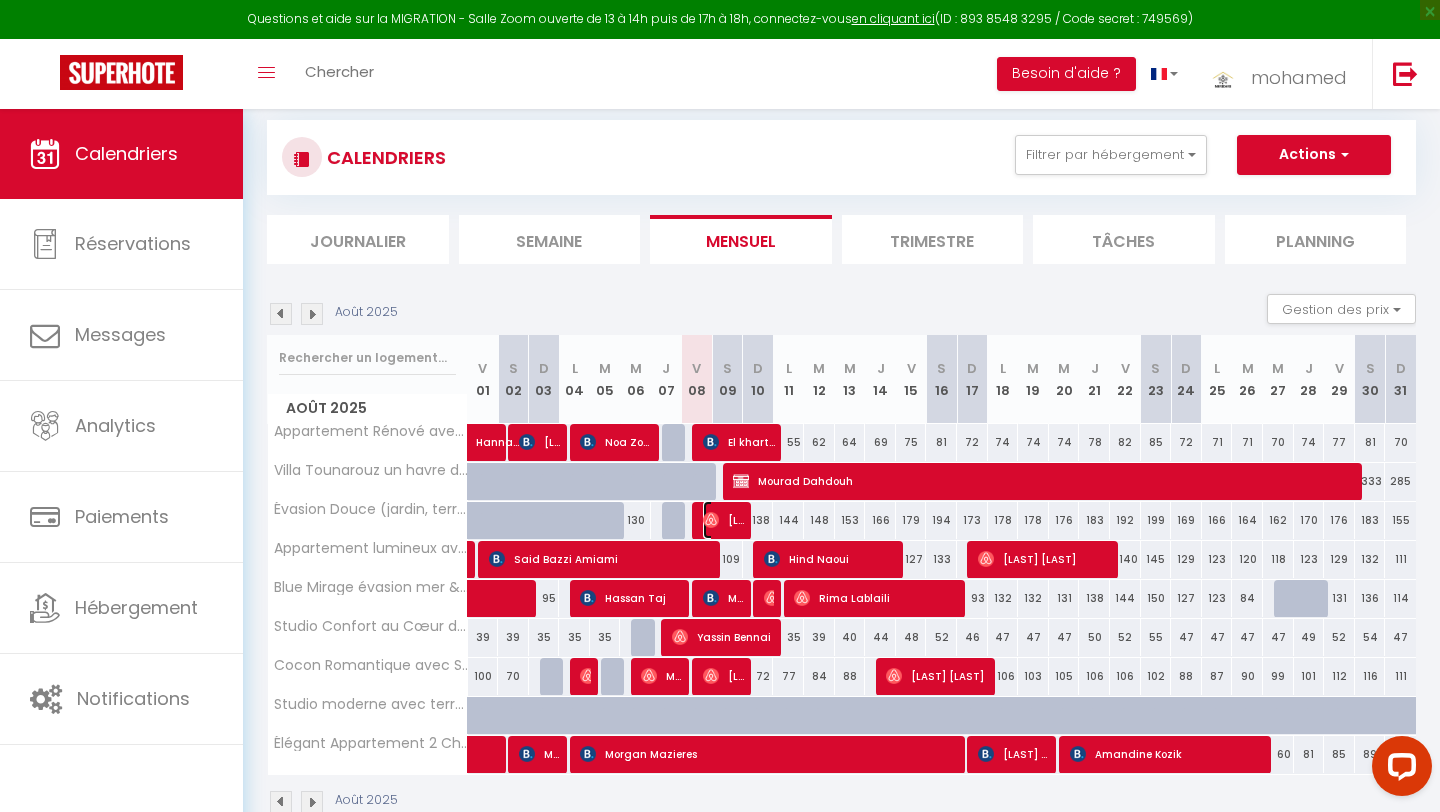 click on "Zahra Barik" at bounding box center (723, 520) 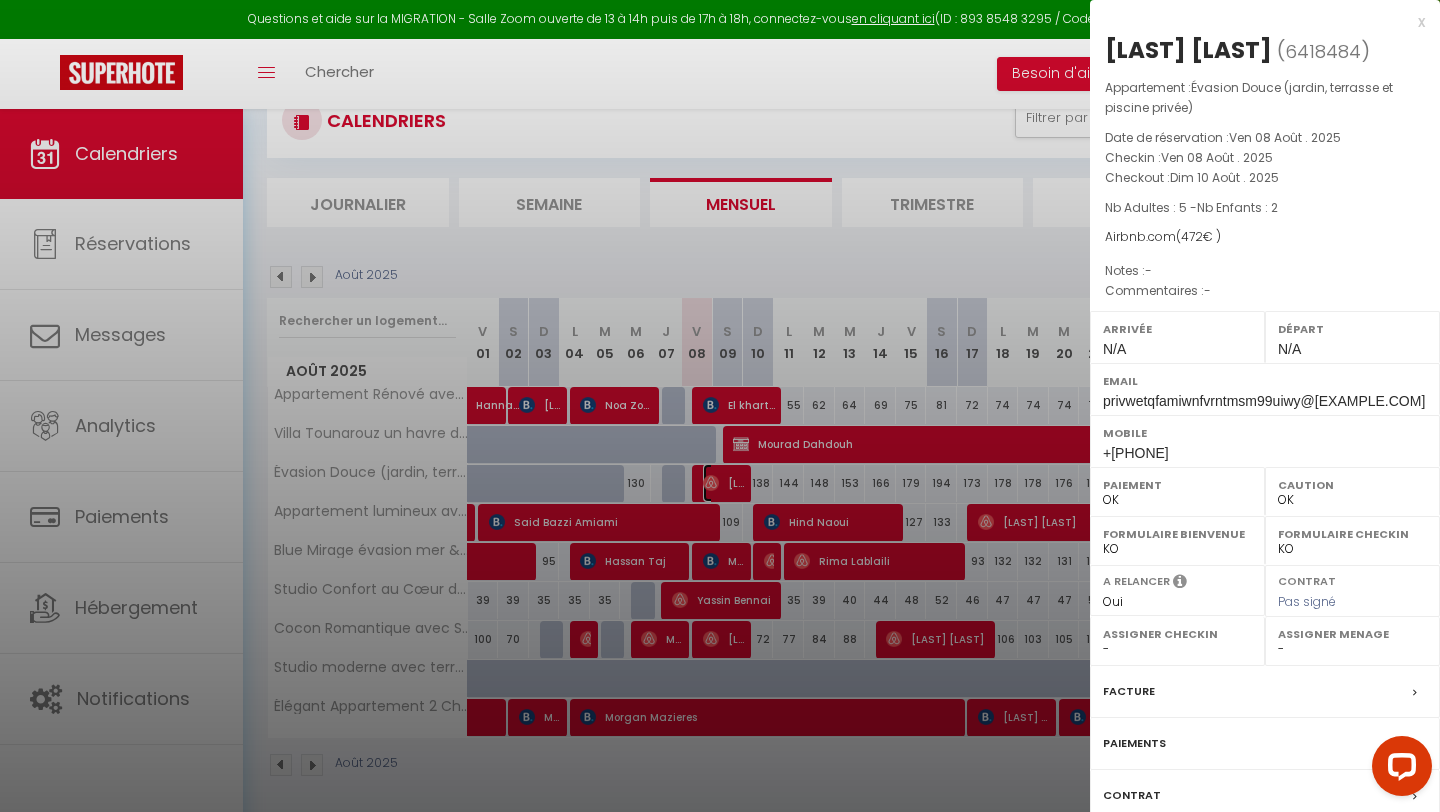 scroll, scrollTop: 109, scrollLeft: 0, axis: vertical 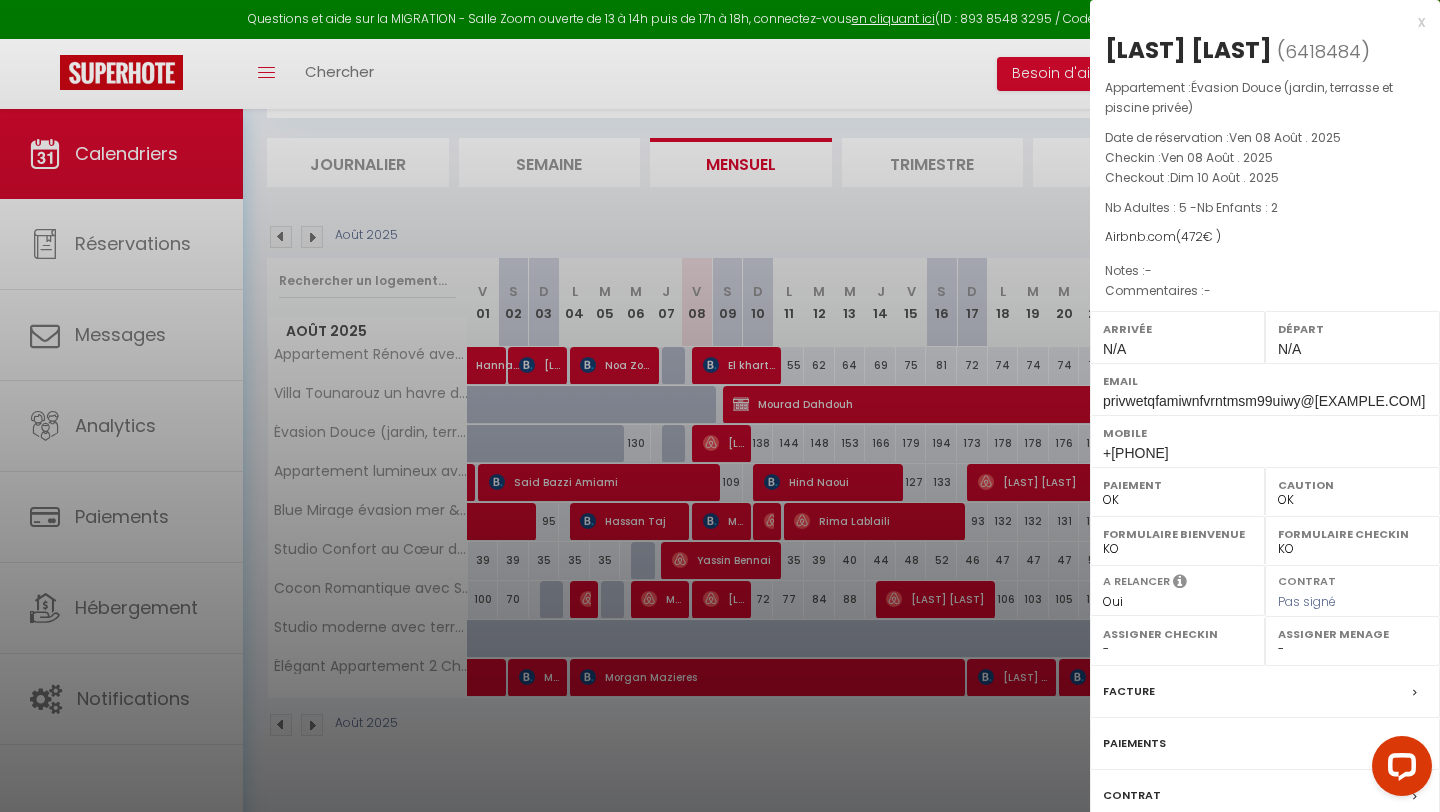 click on "Facture" at bounding box center [1129, 691] 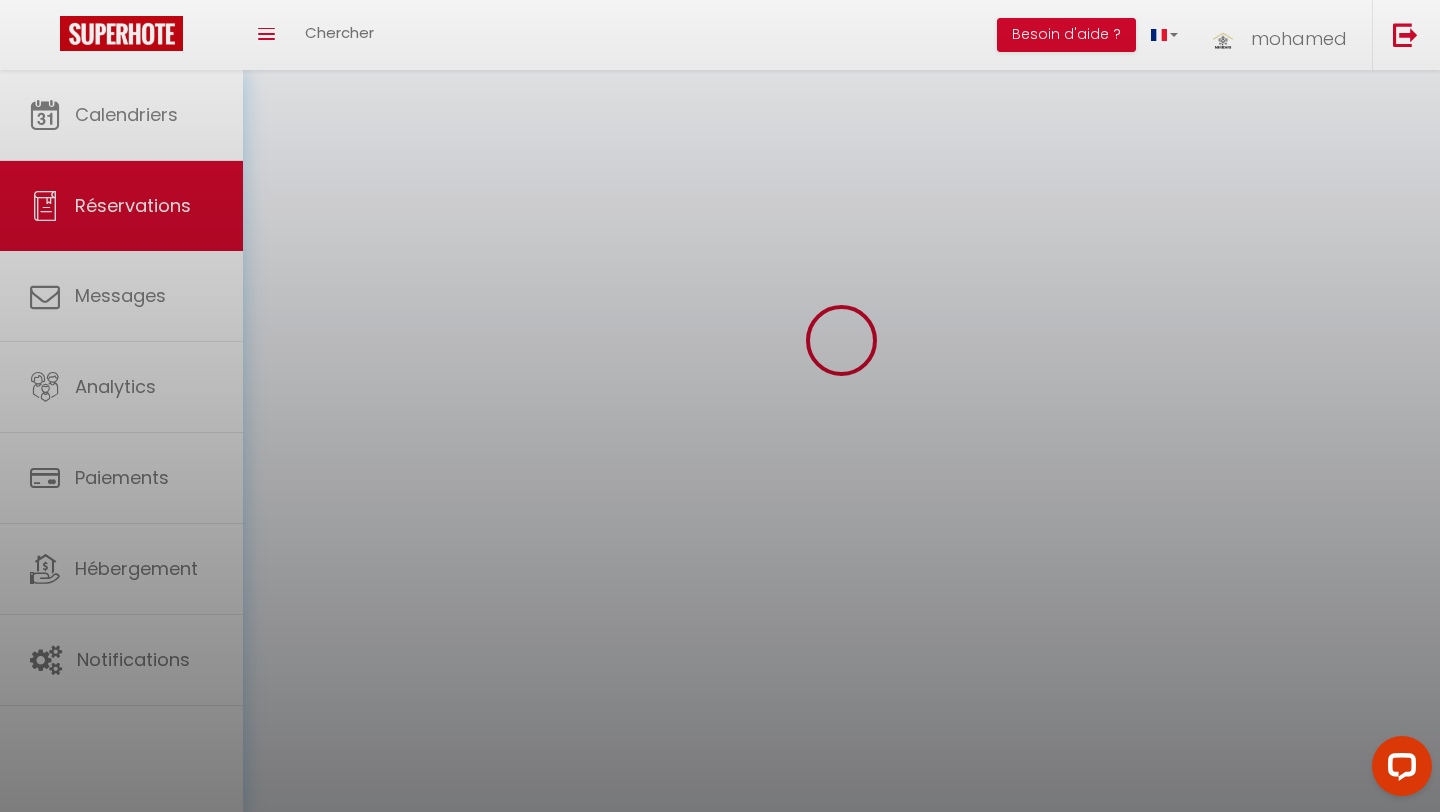 scroll, scrollTop: 0, scrollLeft: 0, axis: both 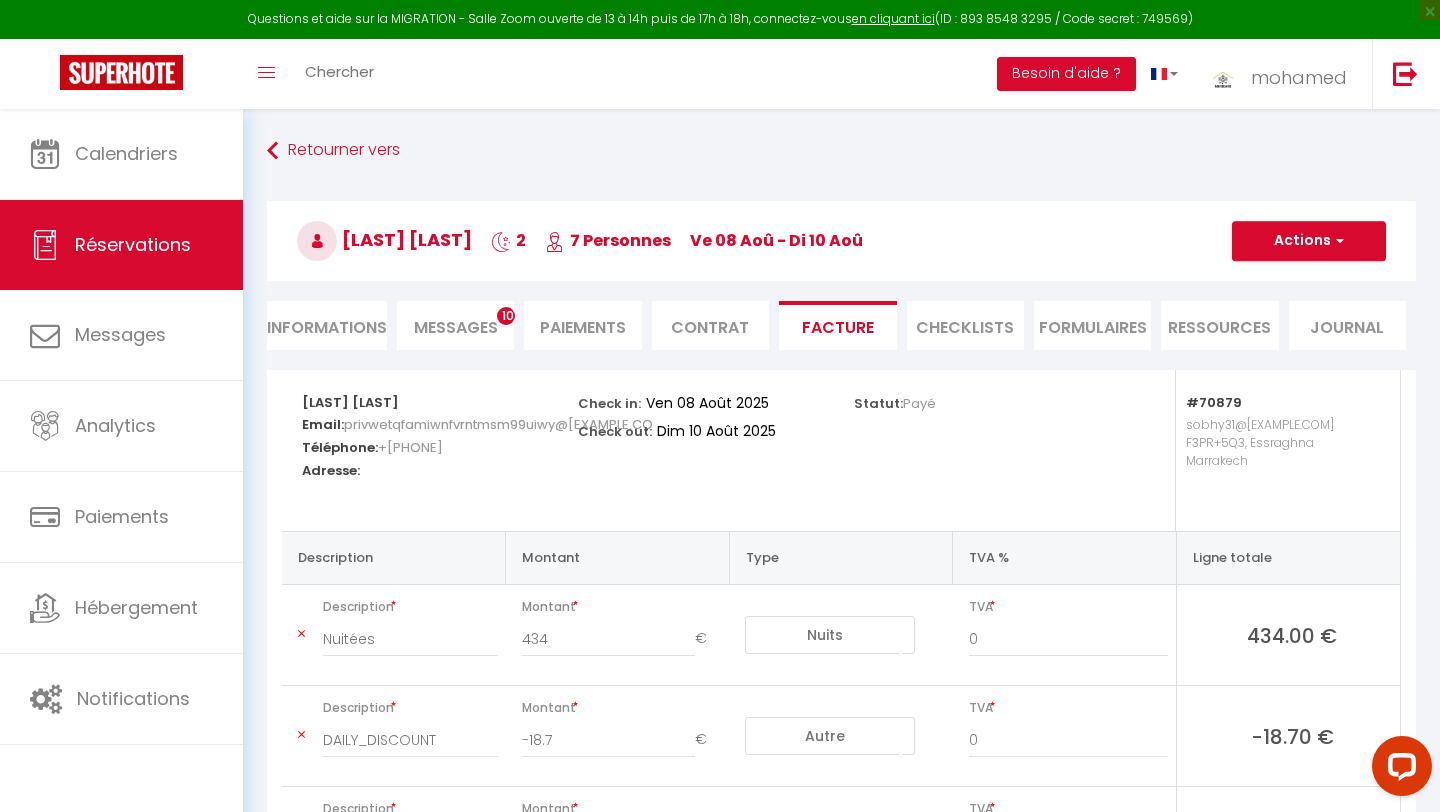 click on "Informations" at bounding box center (327, 325) 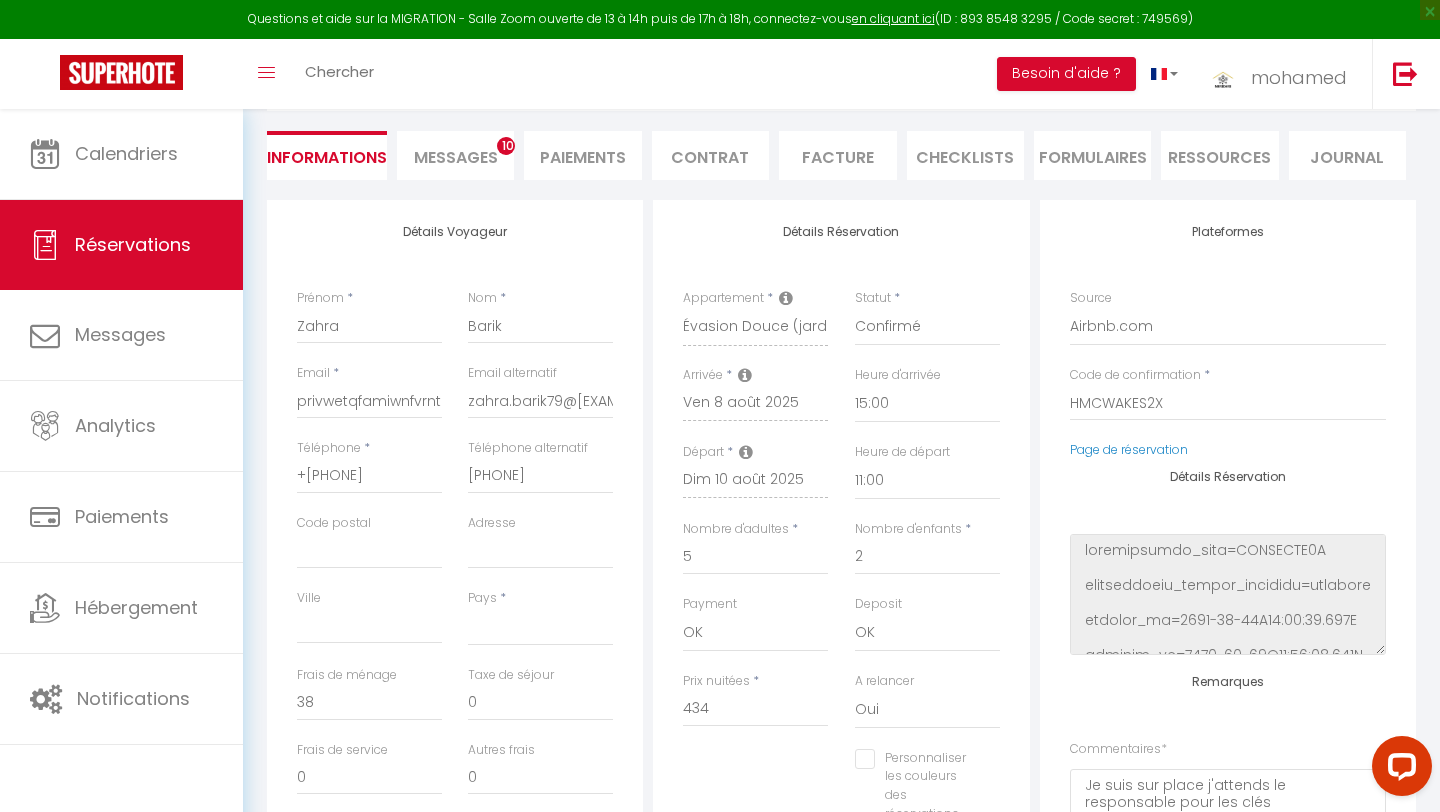 scroll, scrollTop: 0, scrollLeft: 0, axis: both 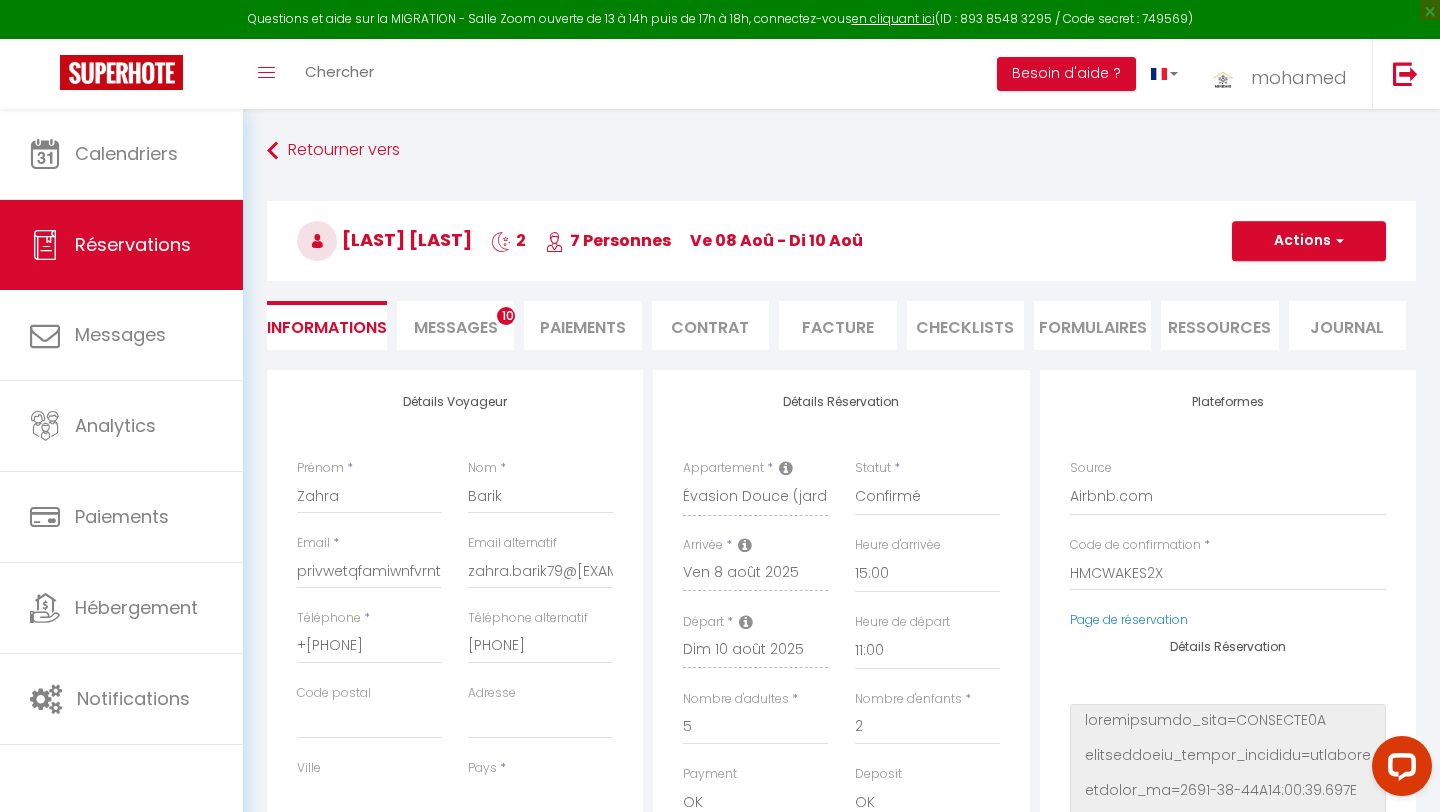 click on "Ressources" at bounding box center [1219, 325] 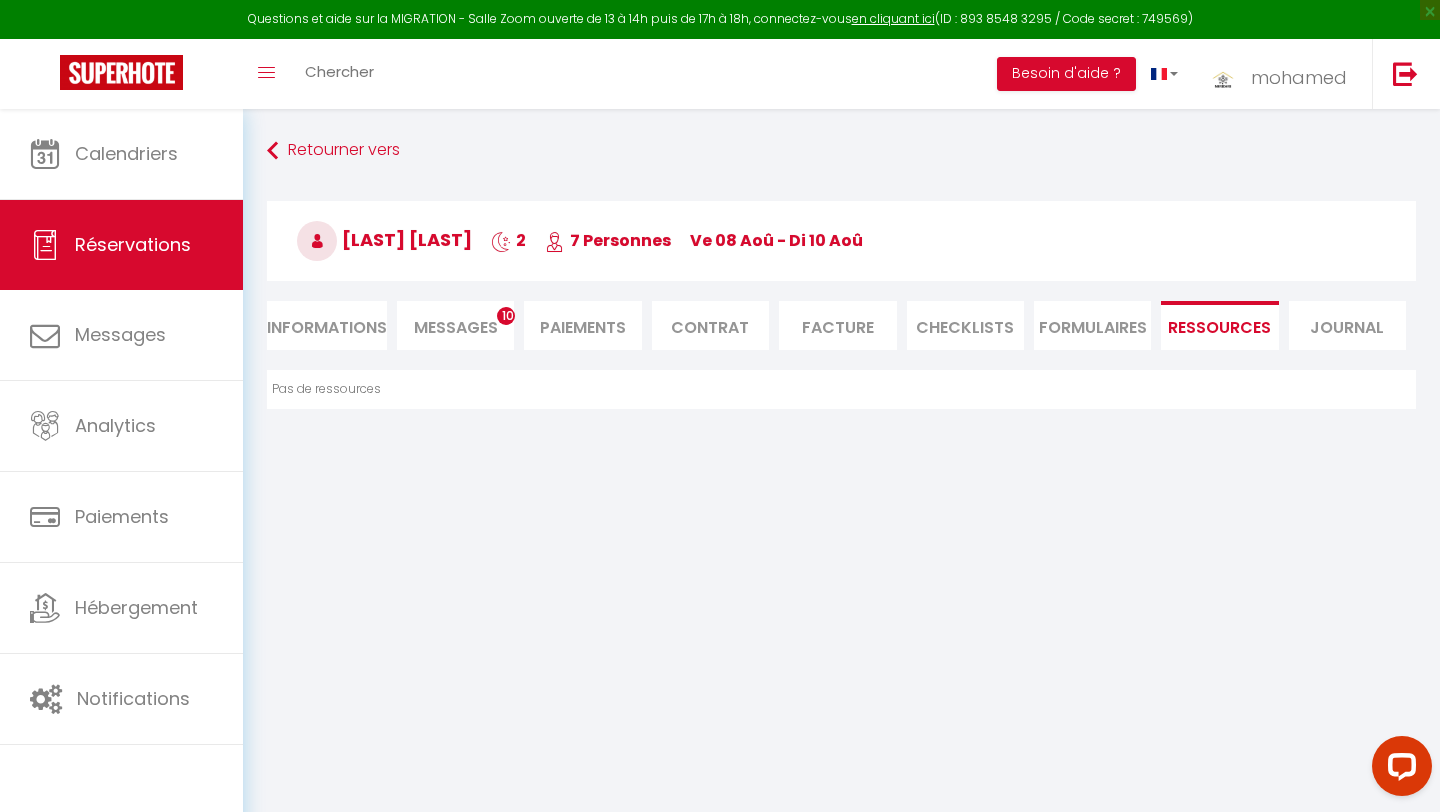 click on "Informations" at bounding box center [327, 325] 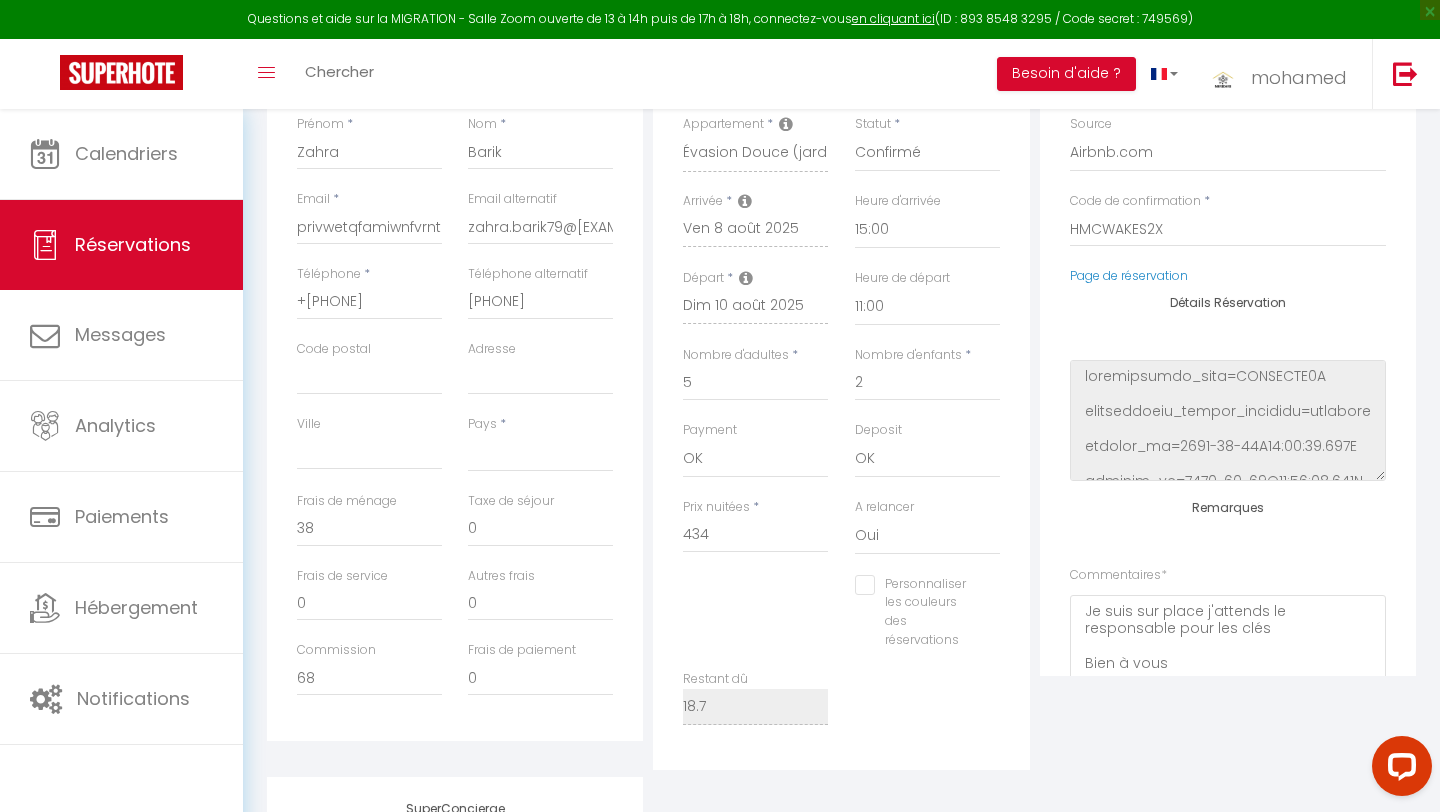 scroll, scrollTop: 0, scrollLeft: 0, axis: both 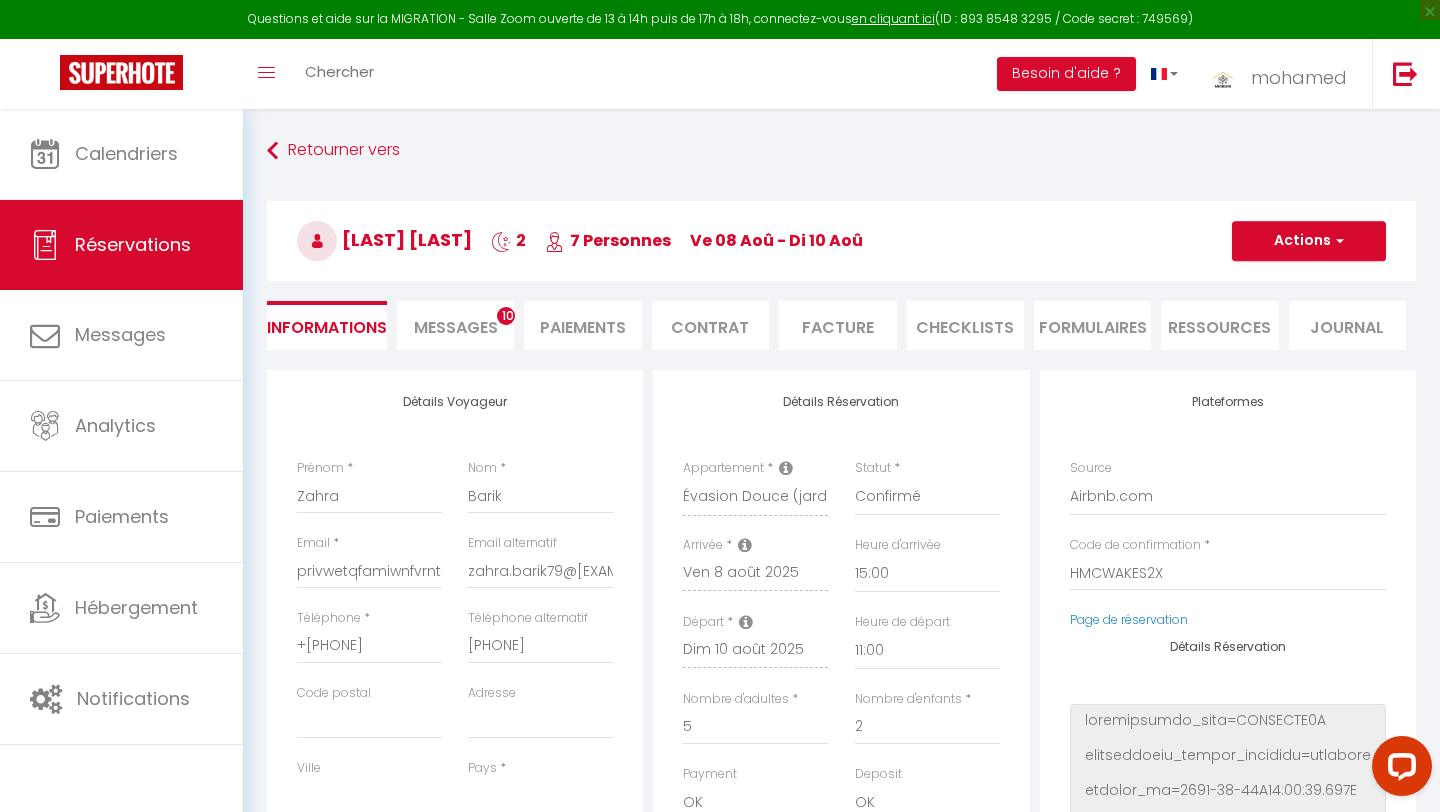 click on "Paiements" at bounding box center (582, 325) 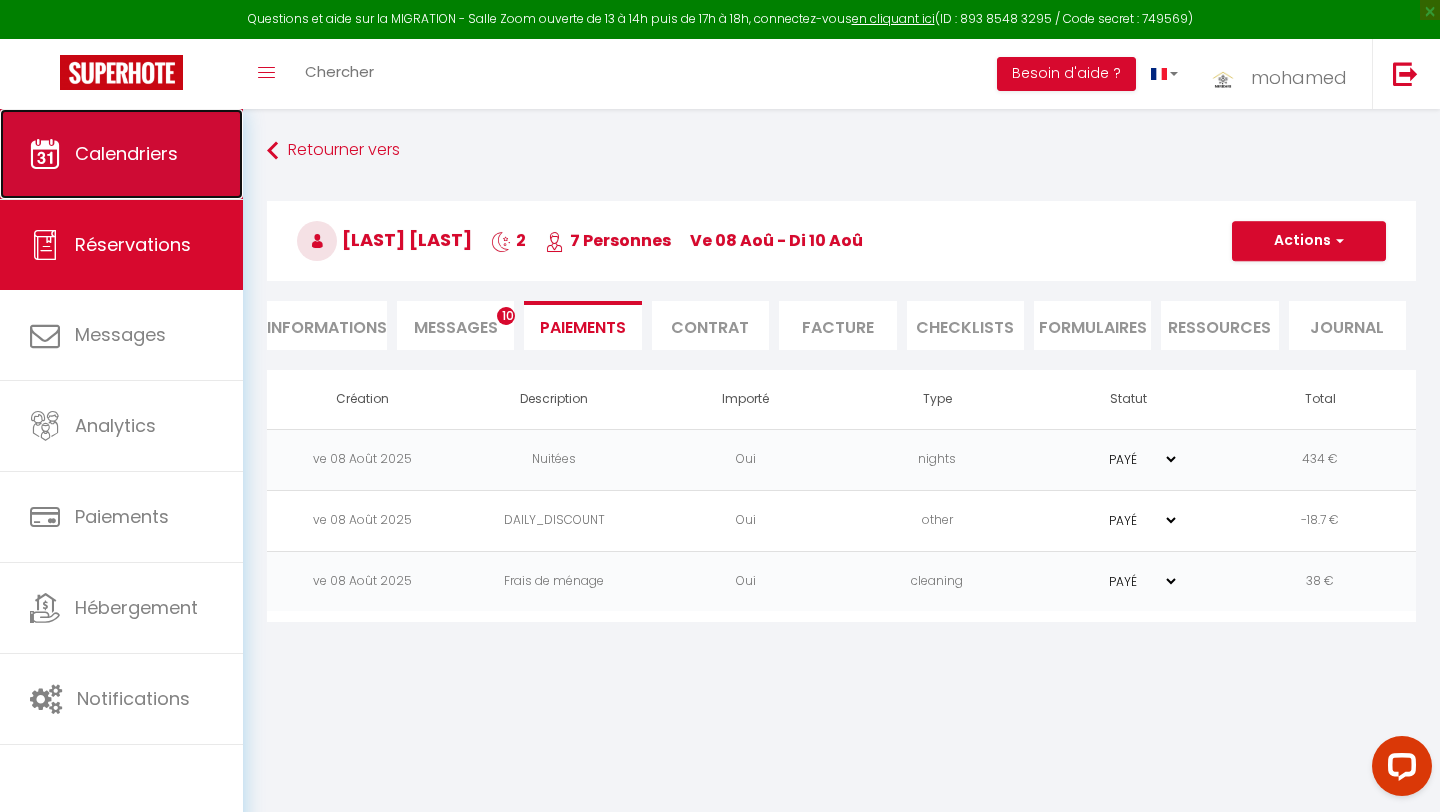 click on "Calendriers" at bounding box center [121, 154] 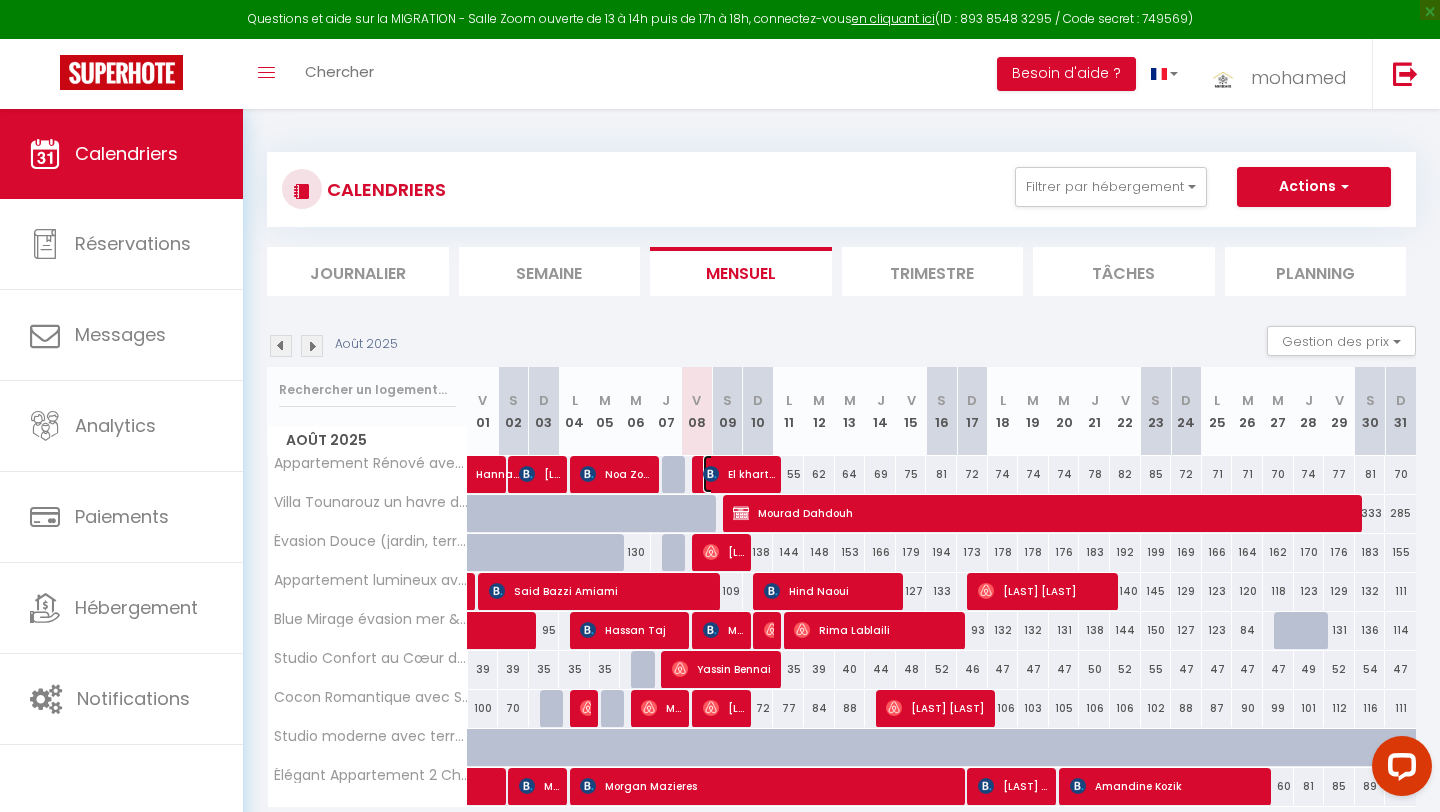 click on "El khartaoui Said" at bounding box center [739, 474] 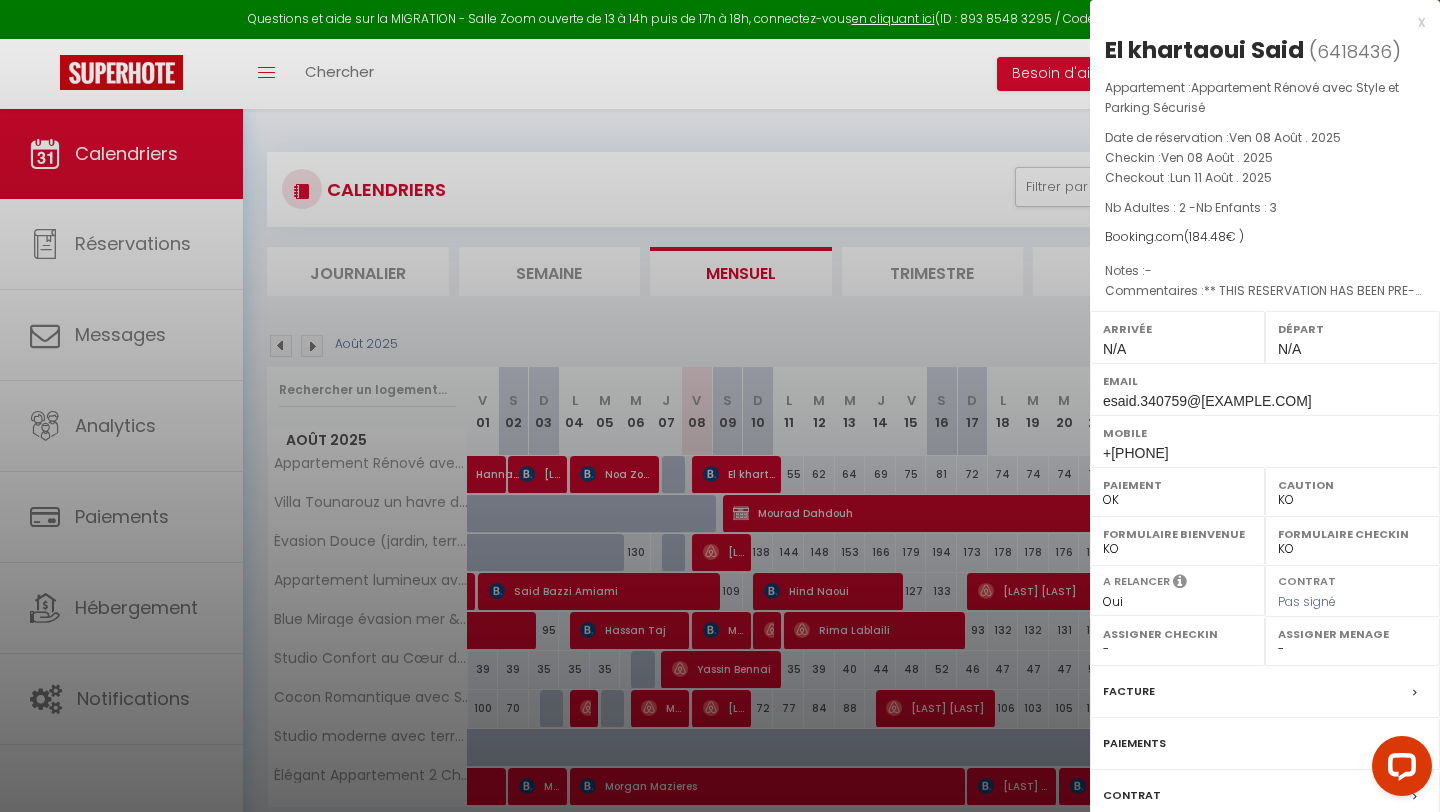 click on "Paiements" at bounding box center (1134, 743) 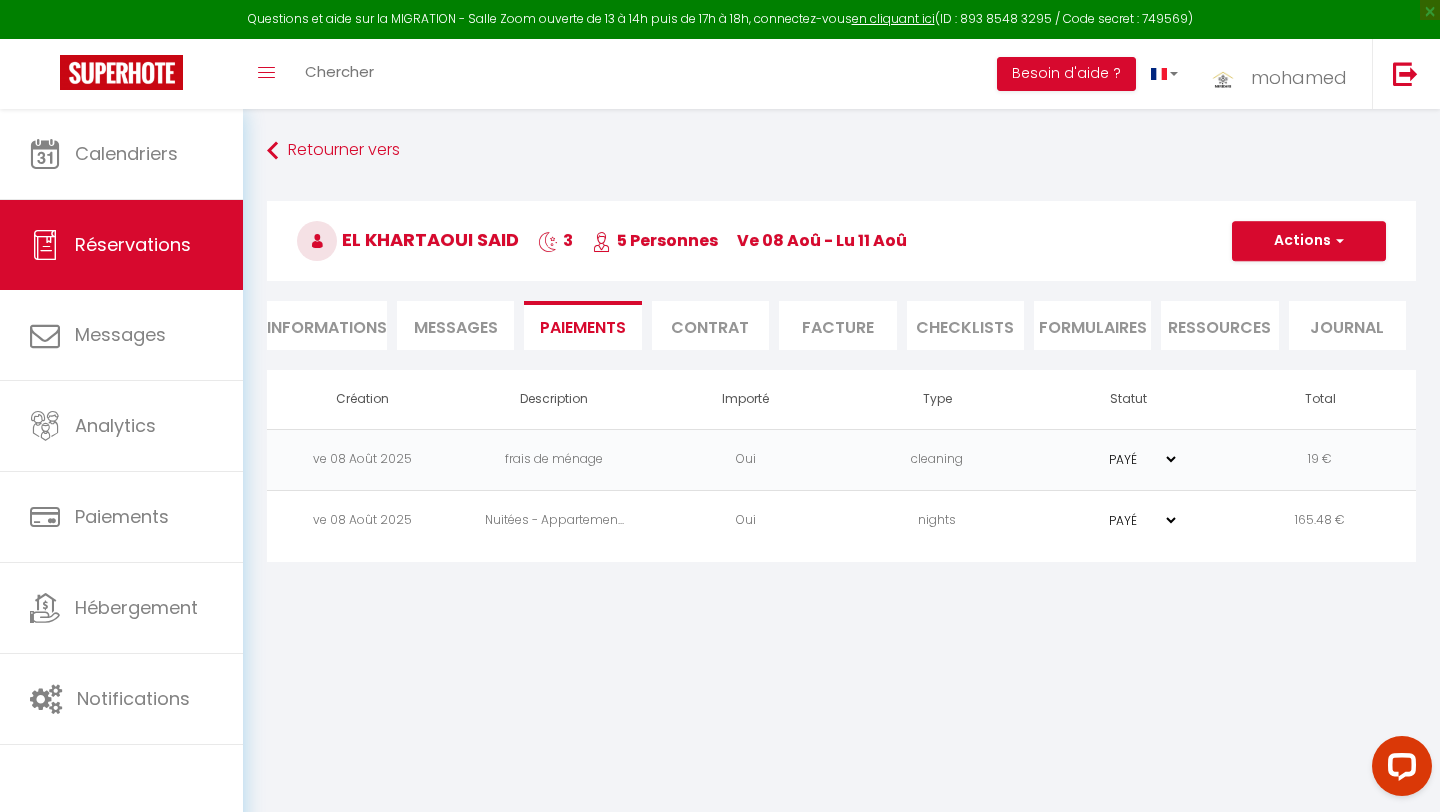 click on "Informations" at bounding box center [327, 325] 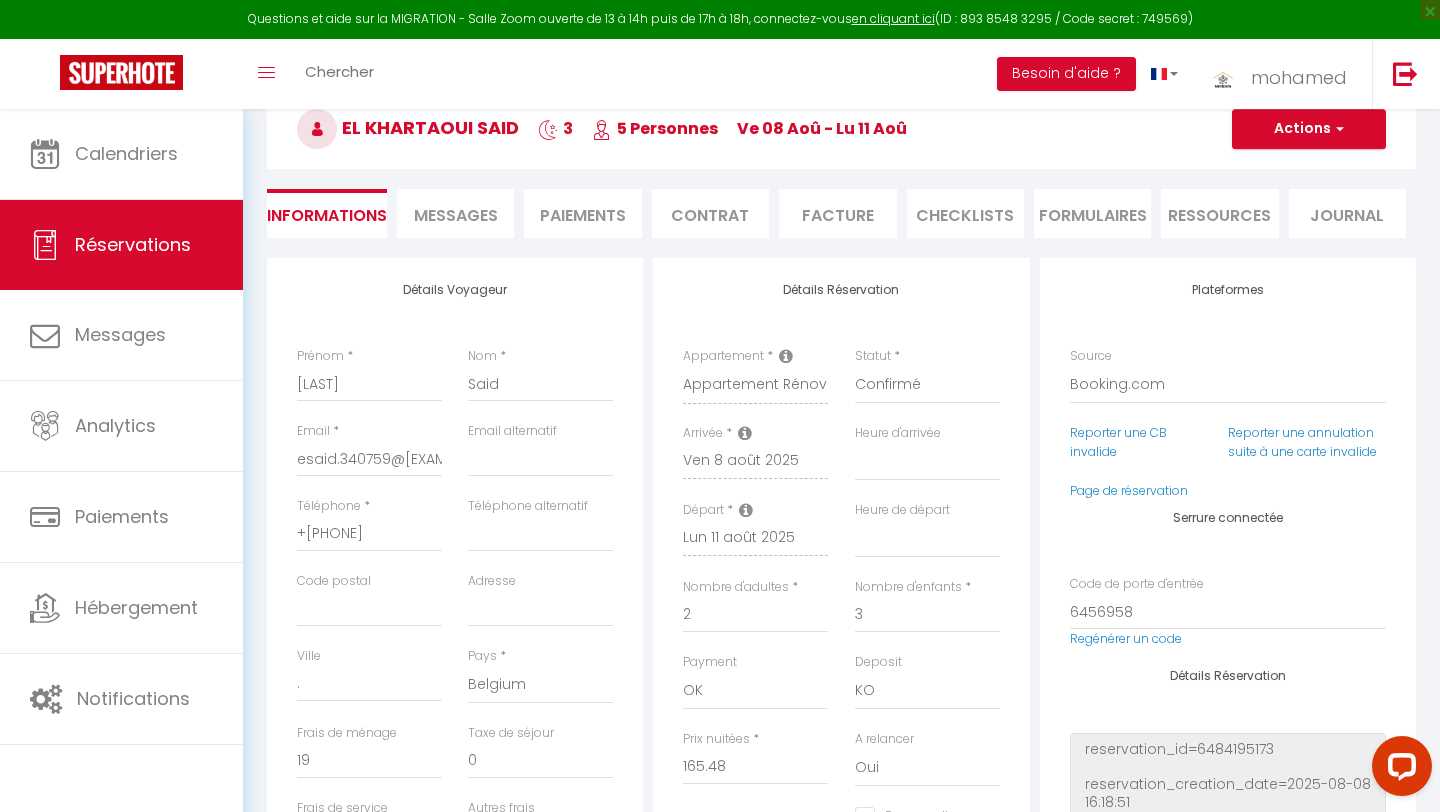 scroll, scrollTop: 125, scrollLeft: 0, axis: vertical 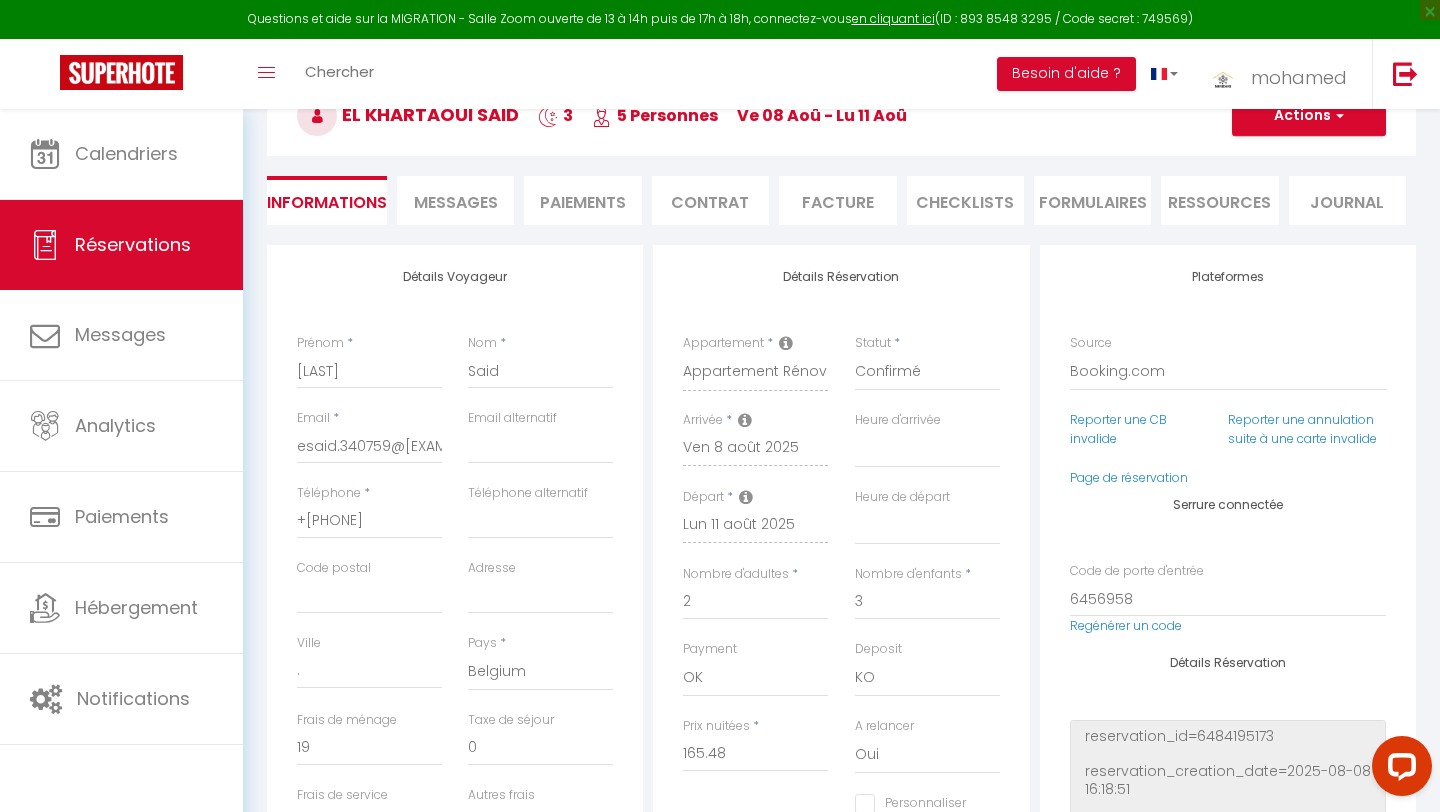 click on "Ressources" at bounding box center [1219, 200] 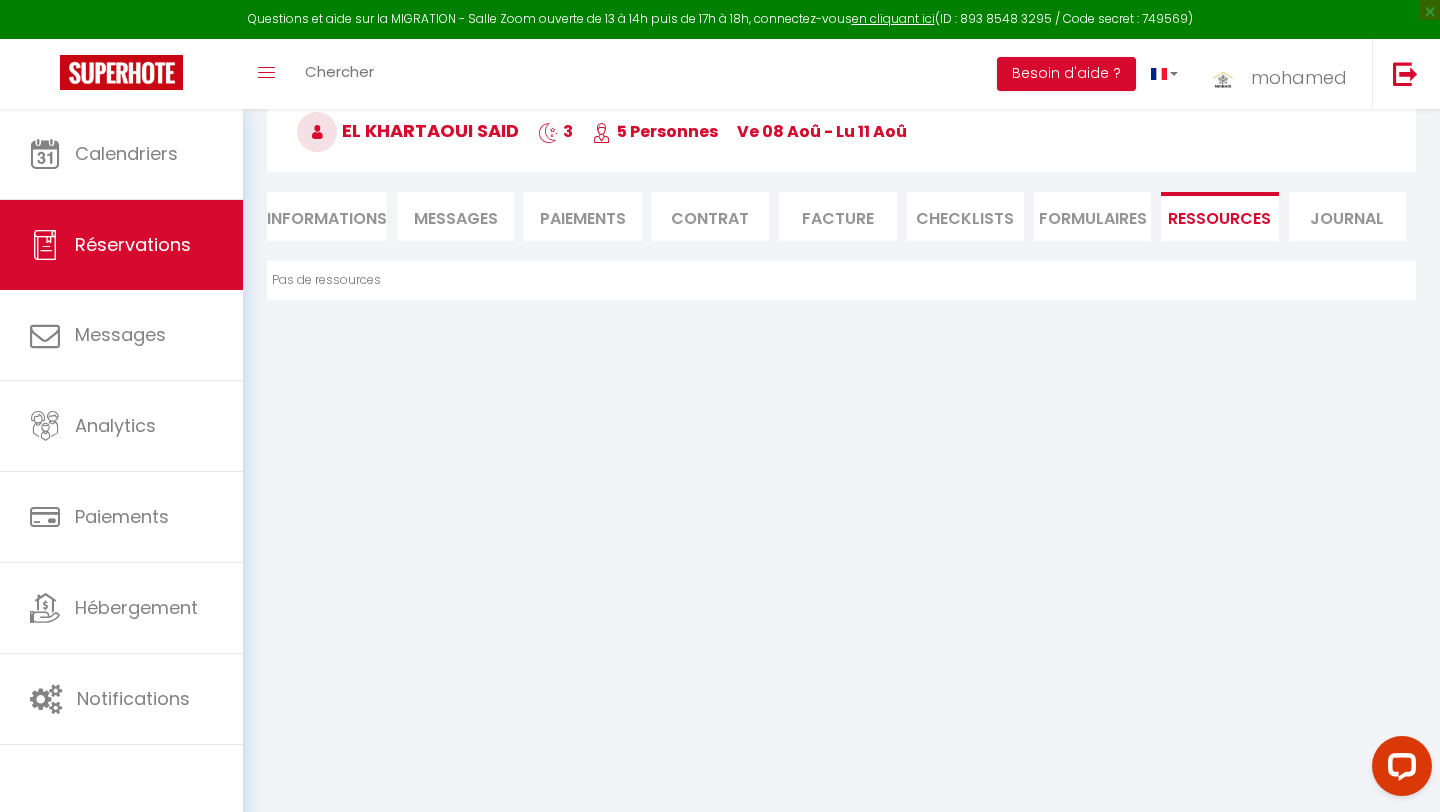 click on "Informations" at bounding box center (327, 216) 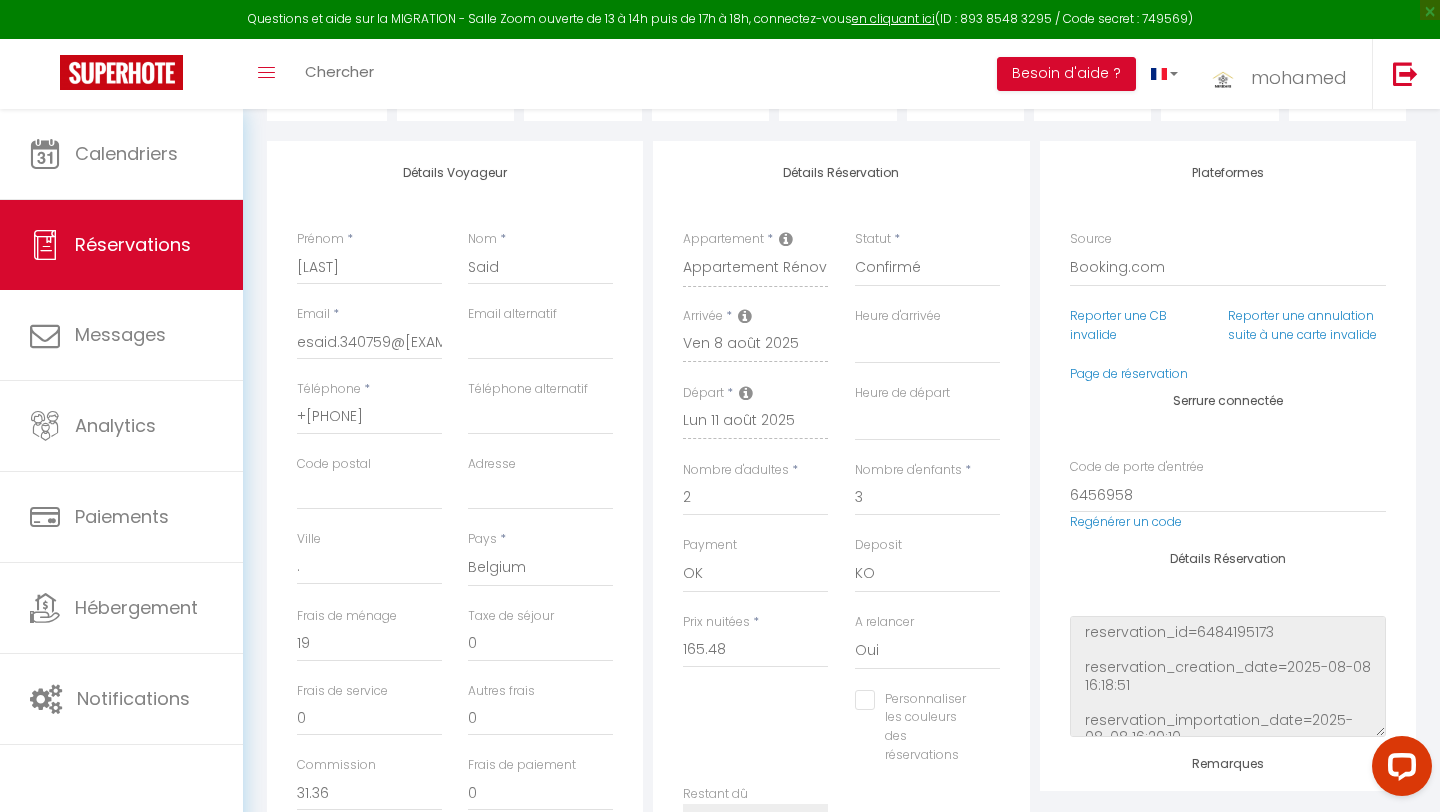 scroll, scrollTop: 208, scrollLeft: 0, axis: vertical 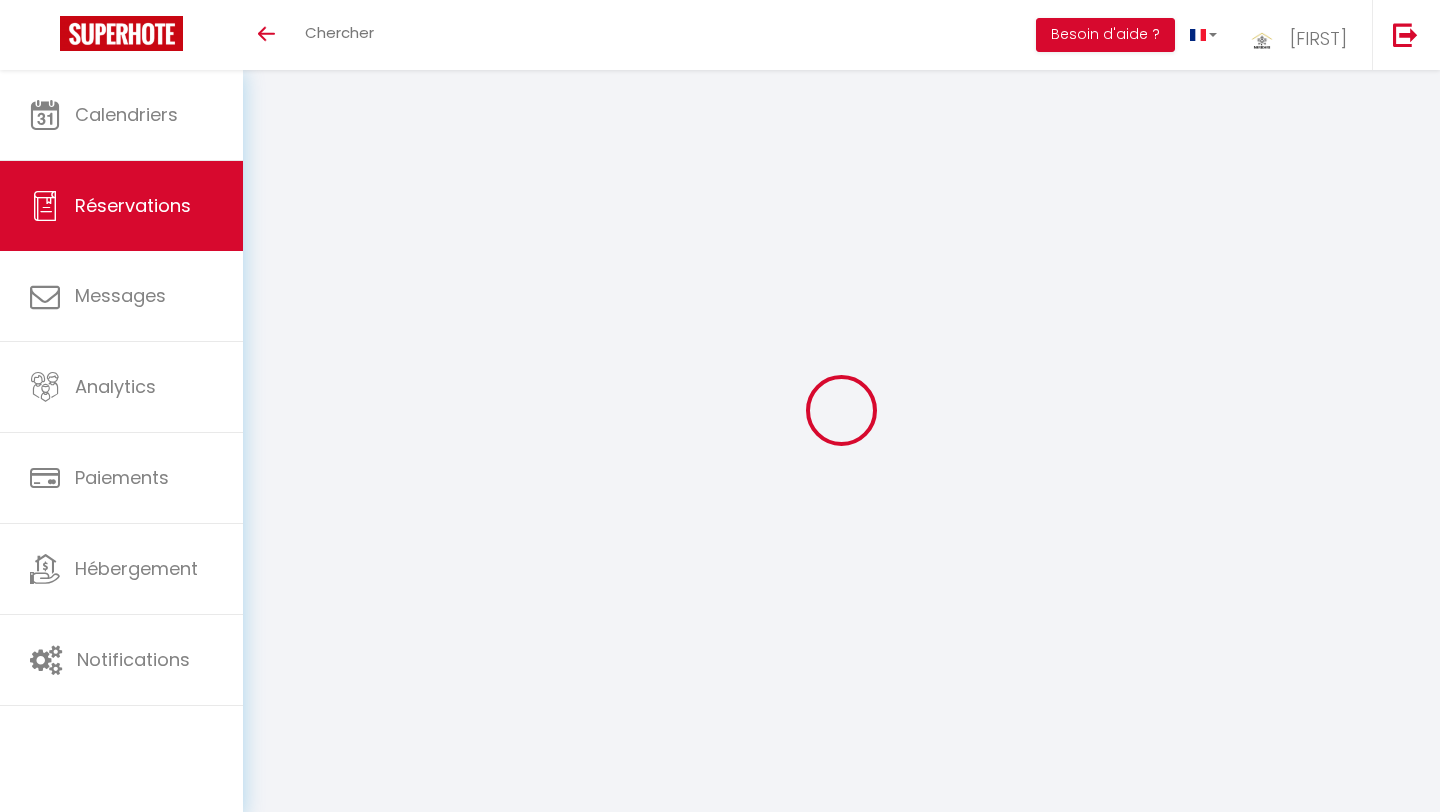 select 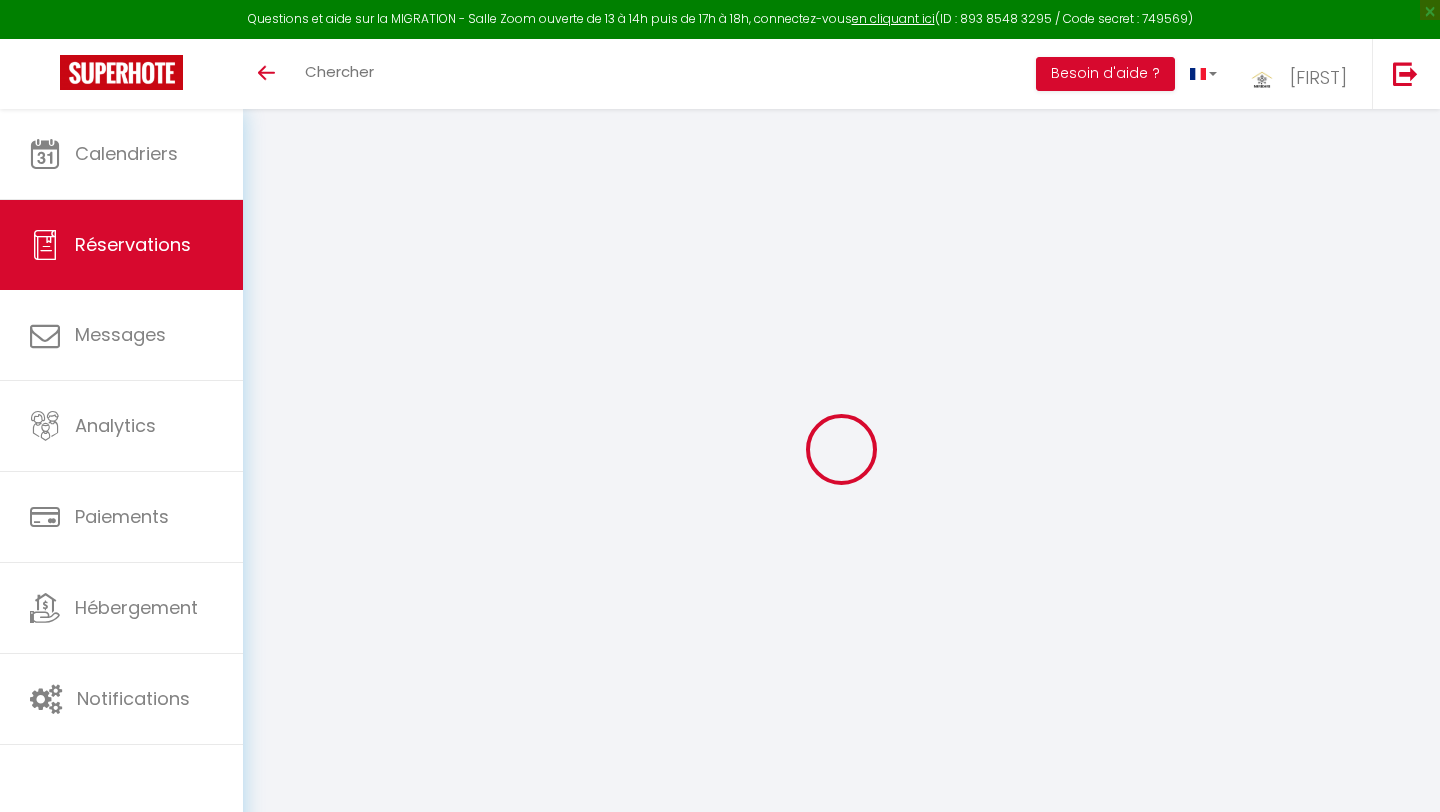 scroll, scrollTop: 109, scrollLeft: 0, axis: vertical 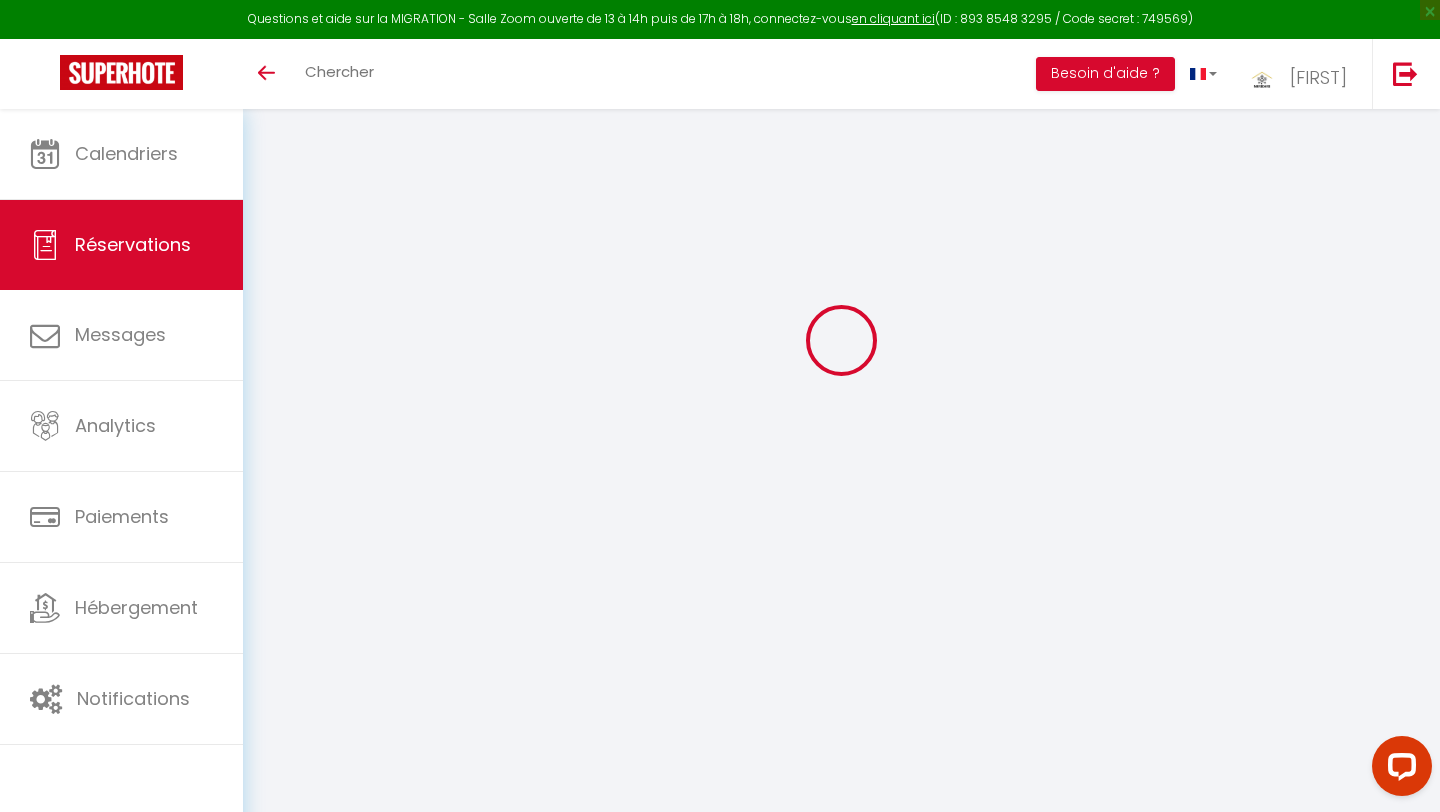 type on "[LAST]" 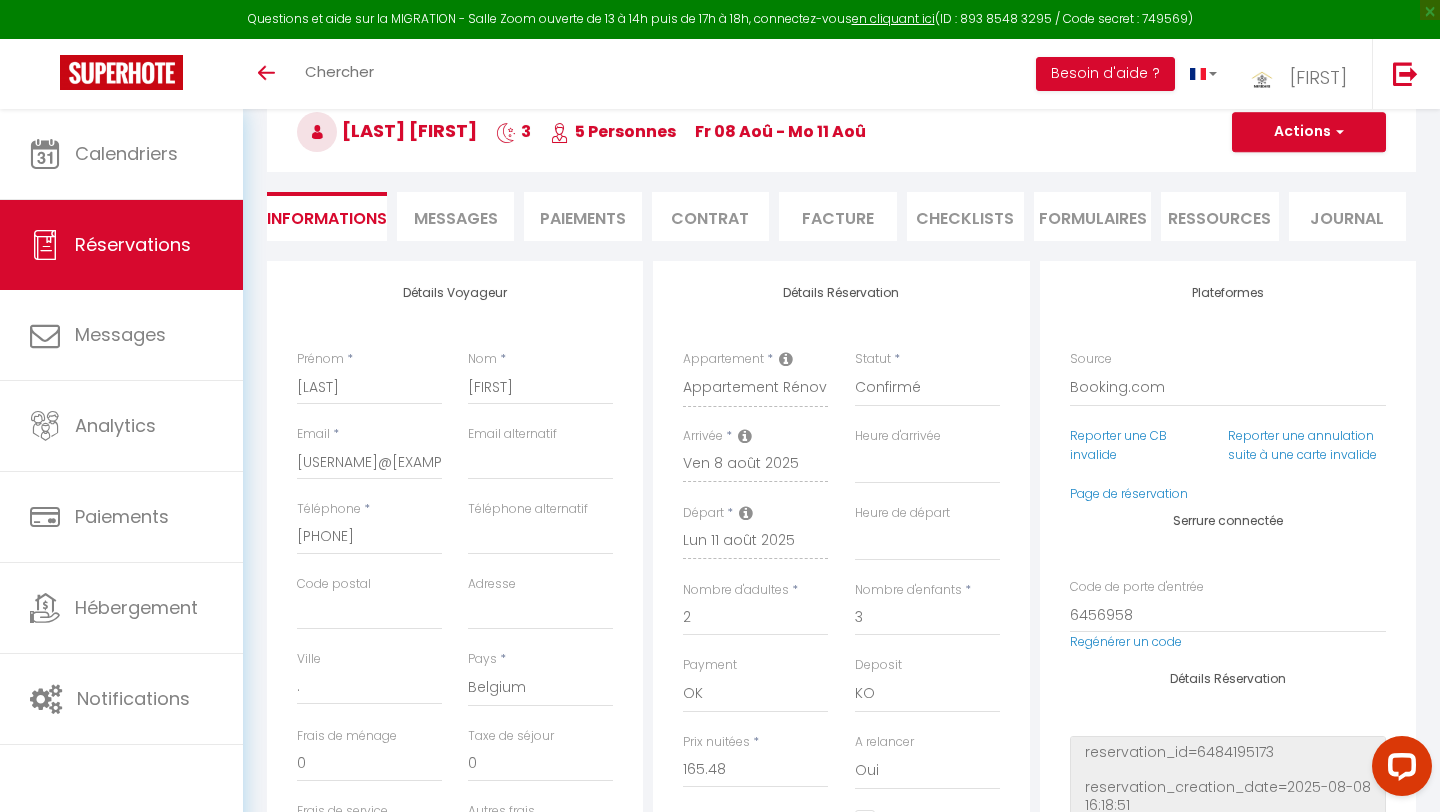type on "19" 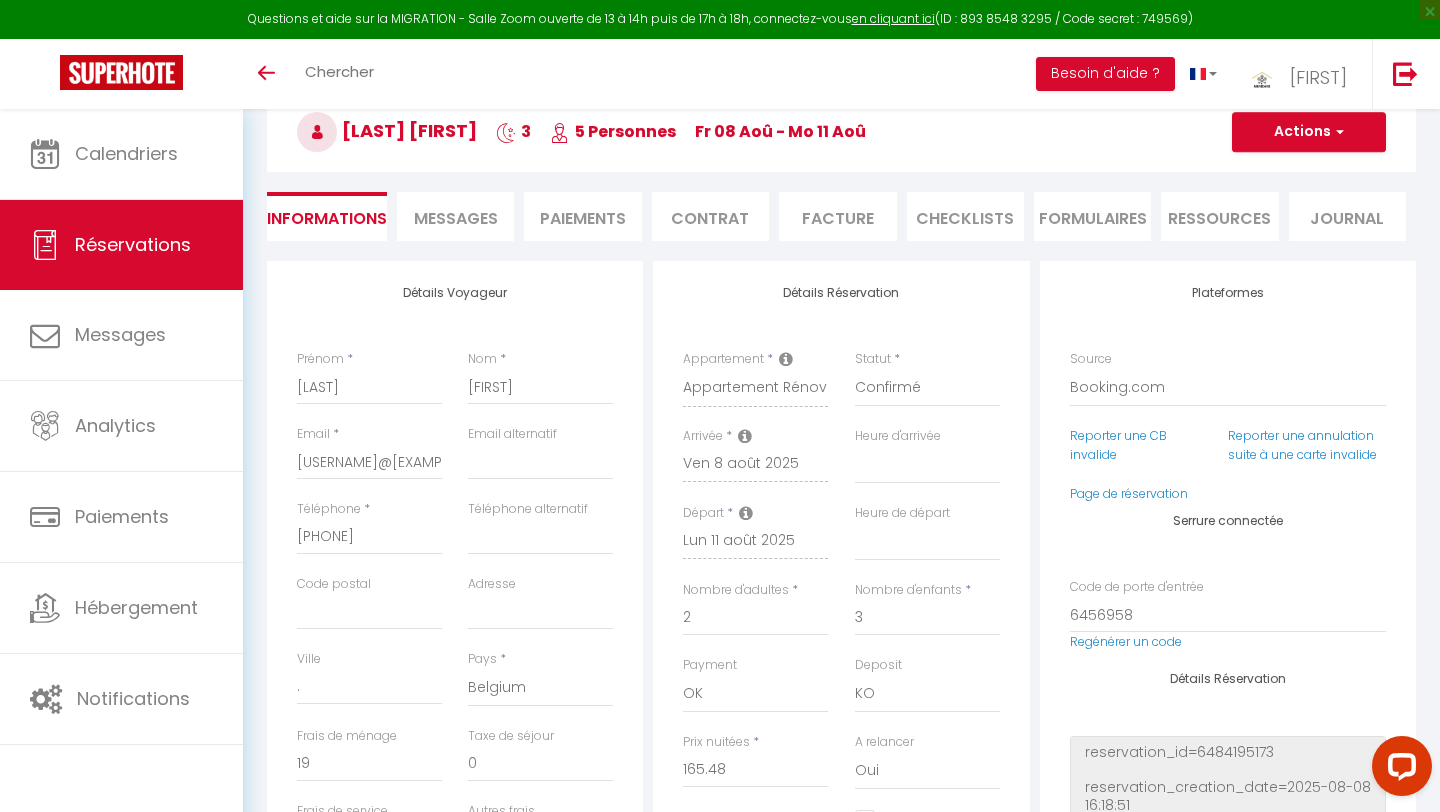 checkbox on "false" 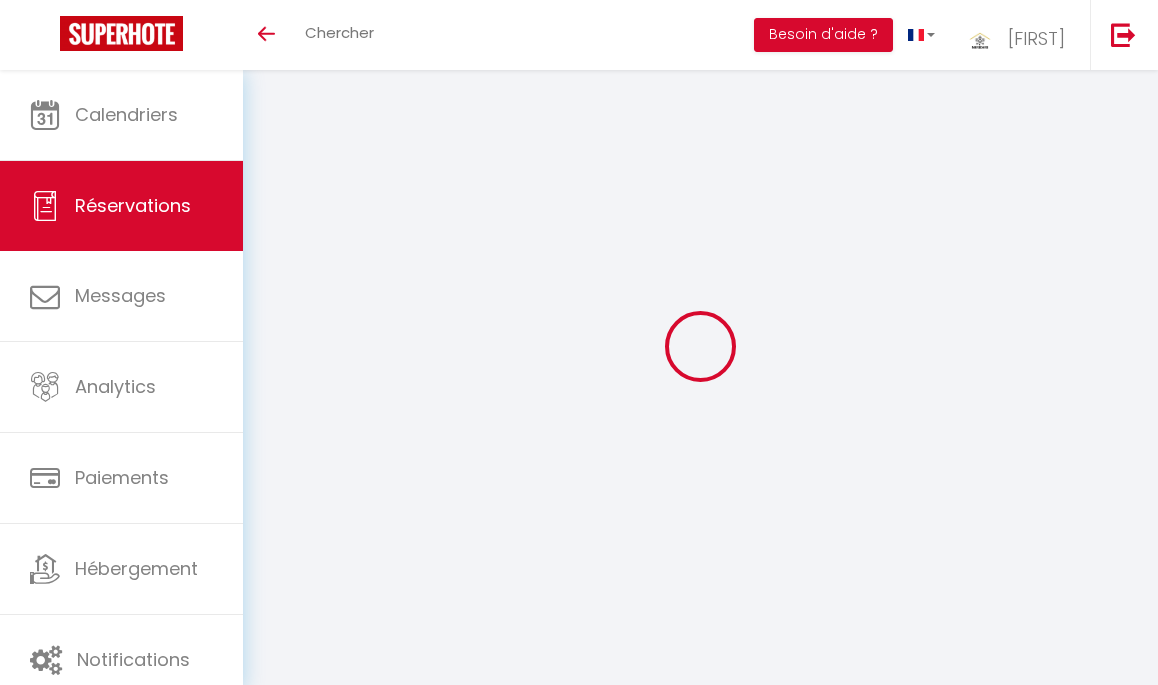 select 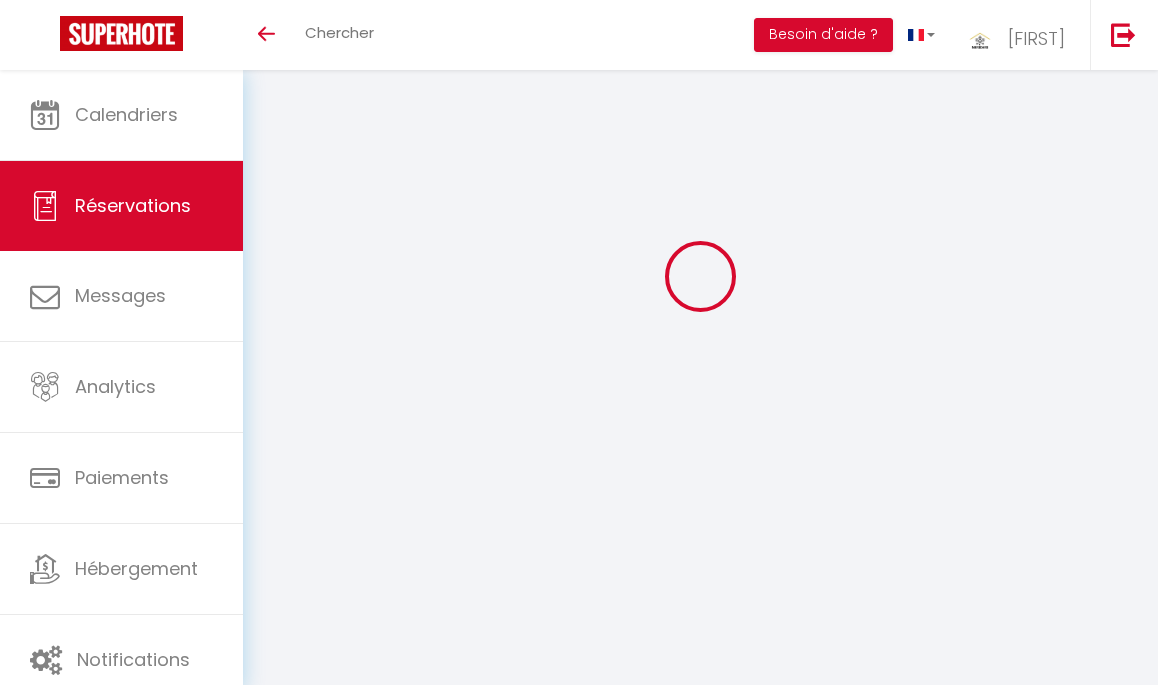 select 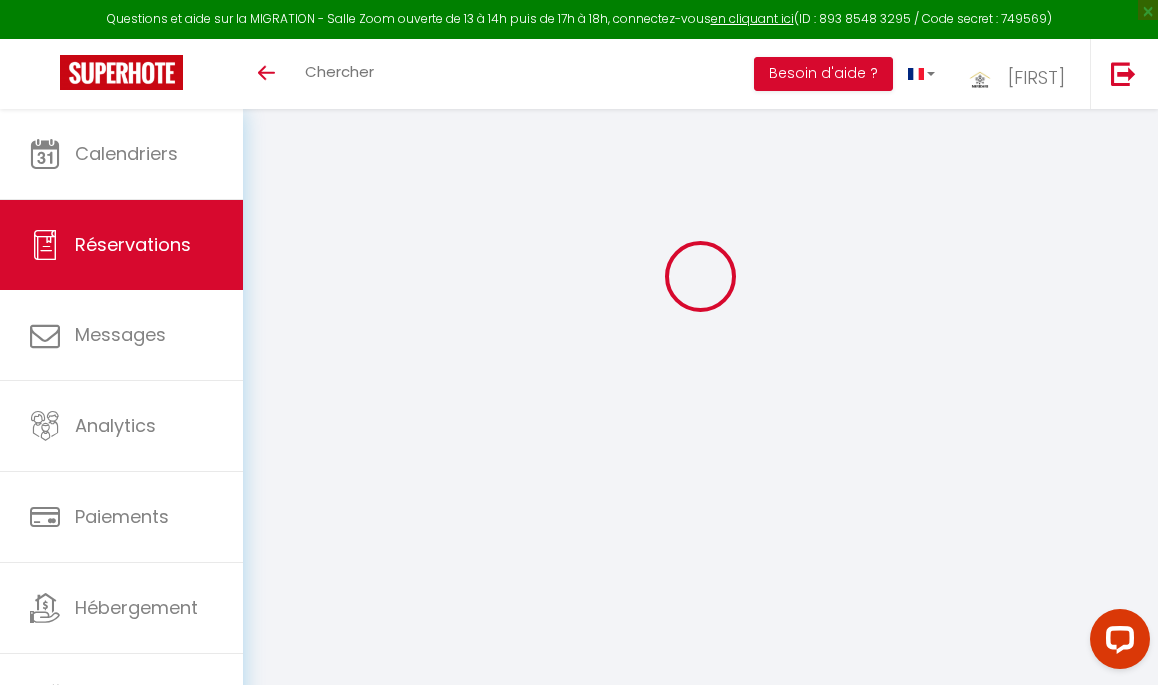scroll, scrollTop: 0, scrollLeft: 0, axis: both 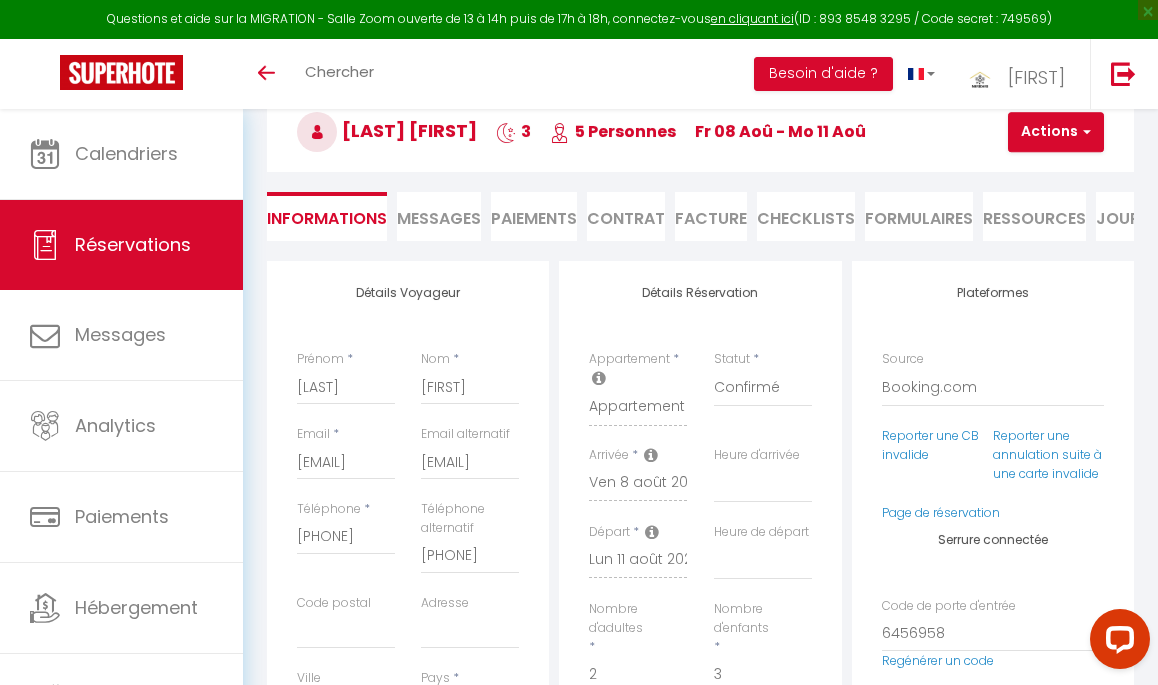 type on "19" 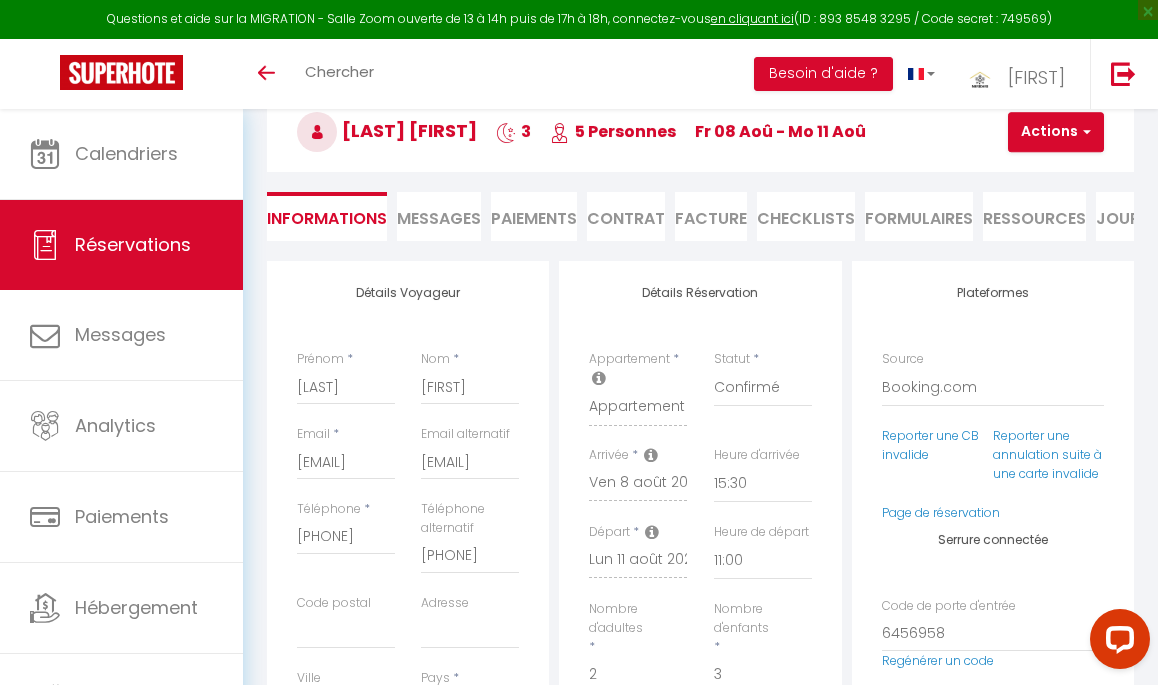 click on "Ressources" at bounding box center [1034, 216] 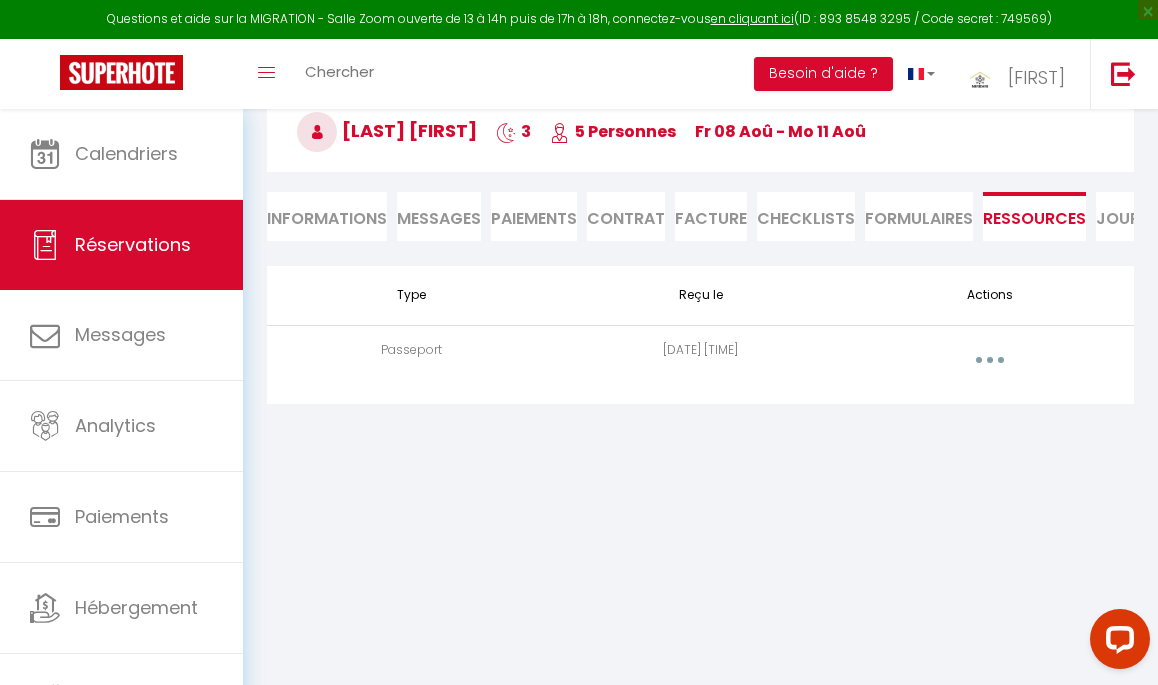 click at bounding box center [989, 360] 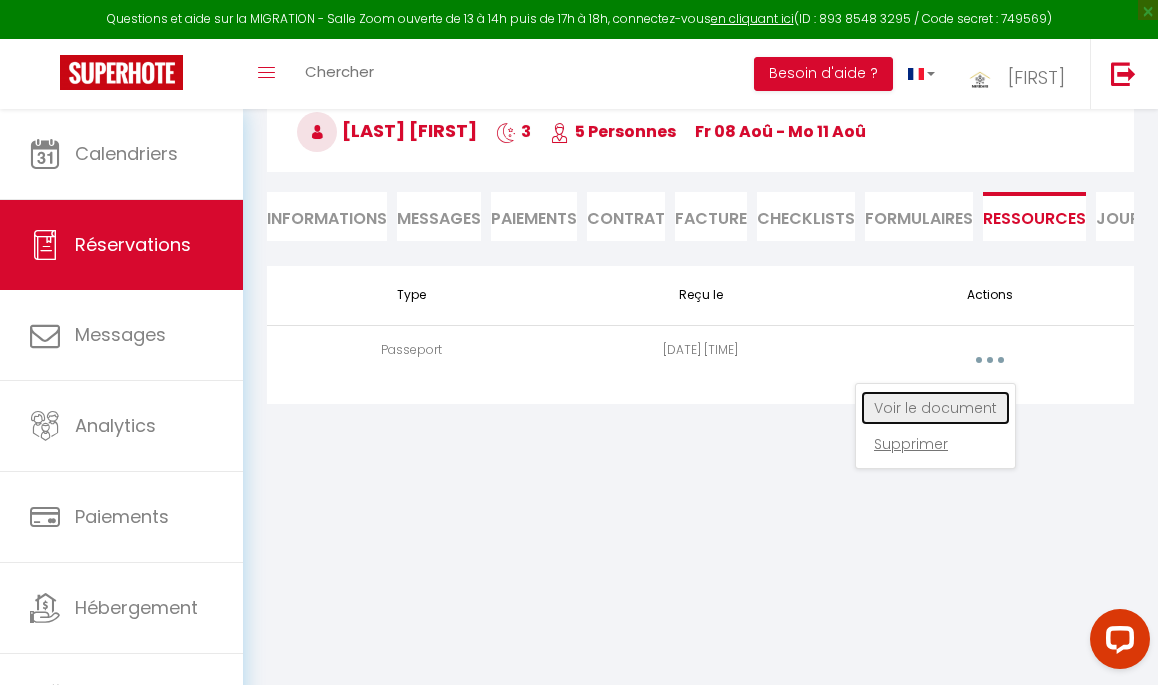 click on "Voir le document" at bounding box center (935, 408) 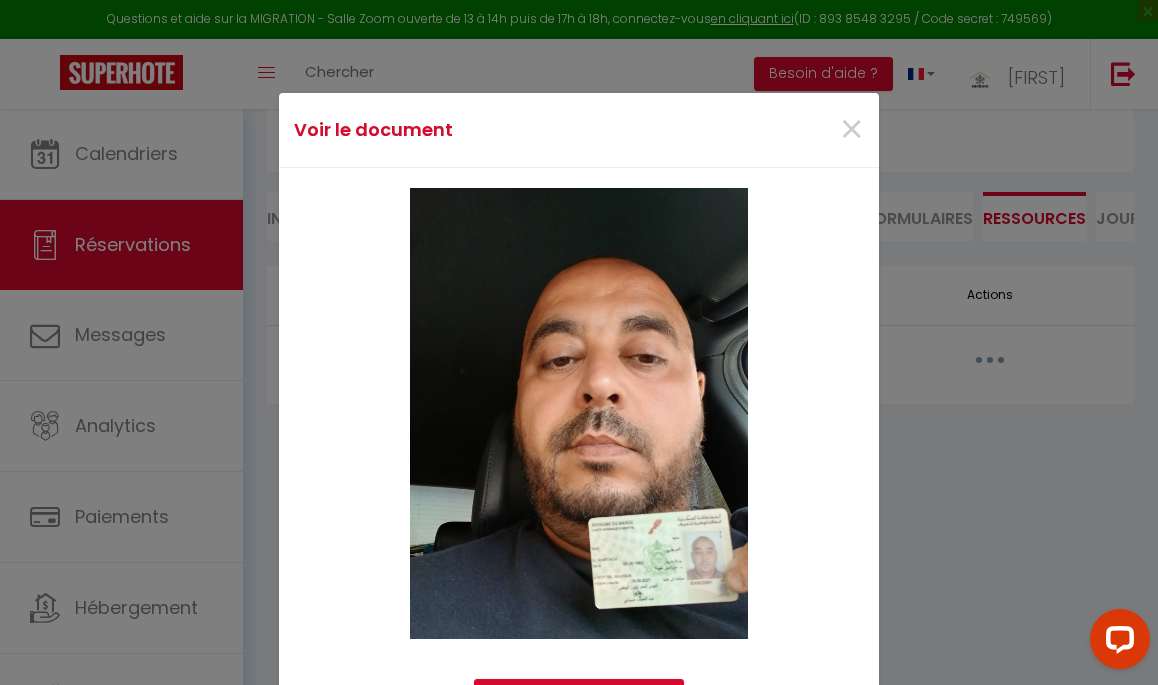 click at bounding box center (579, 413) 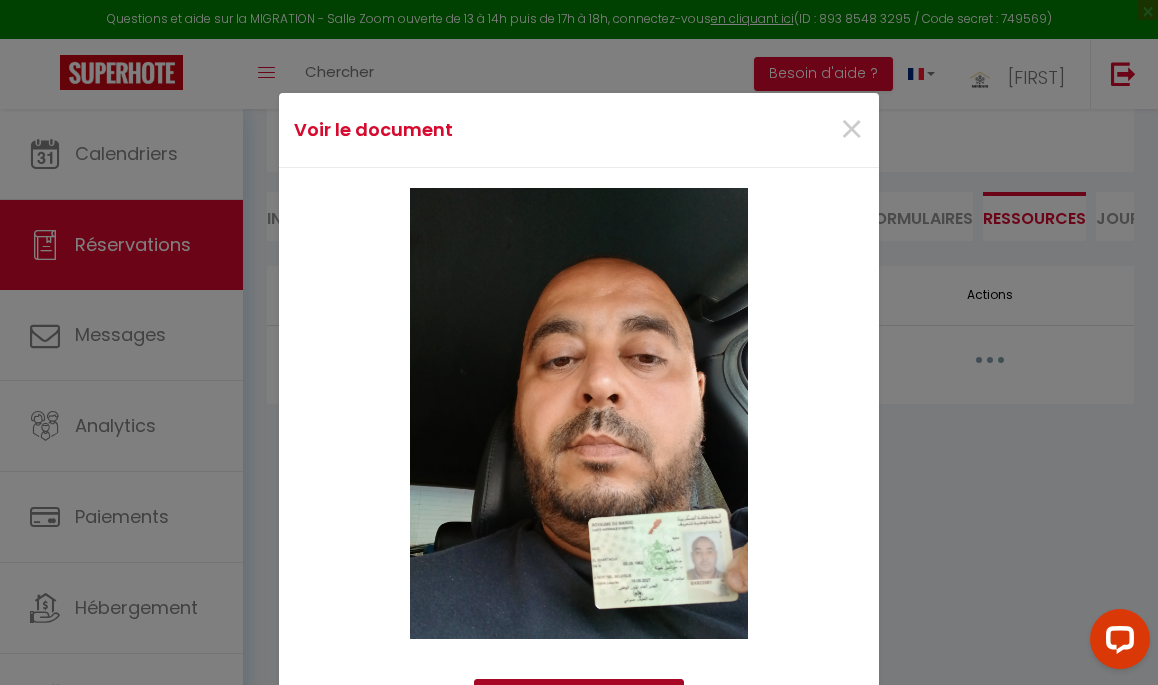 click on "Voir le document original" at bounding box center (579, 696) 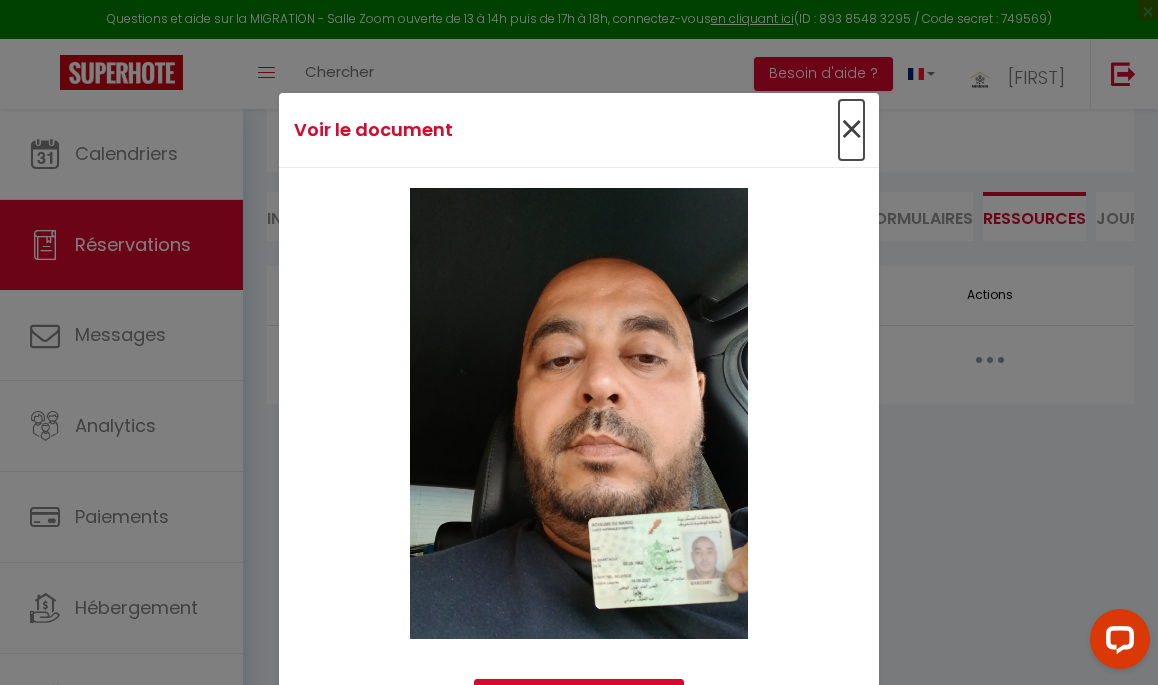 click on "×" at bounding box center (851, 130) 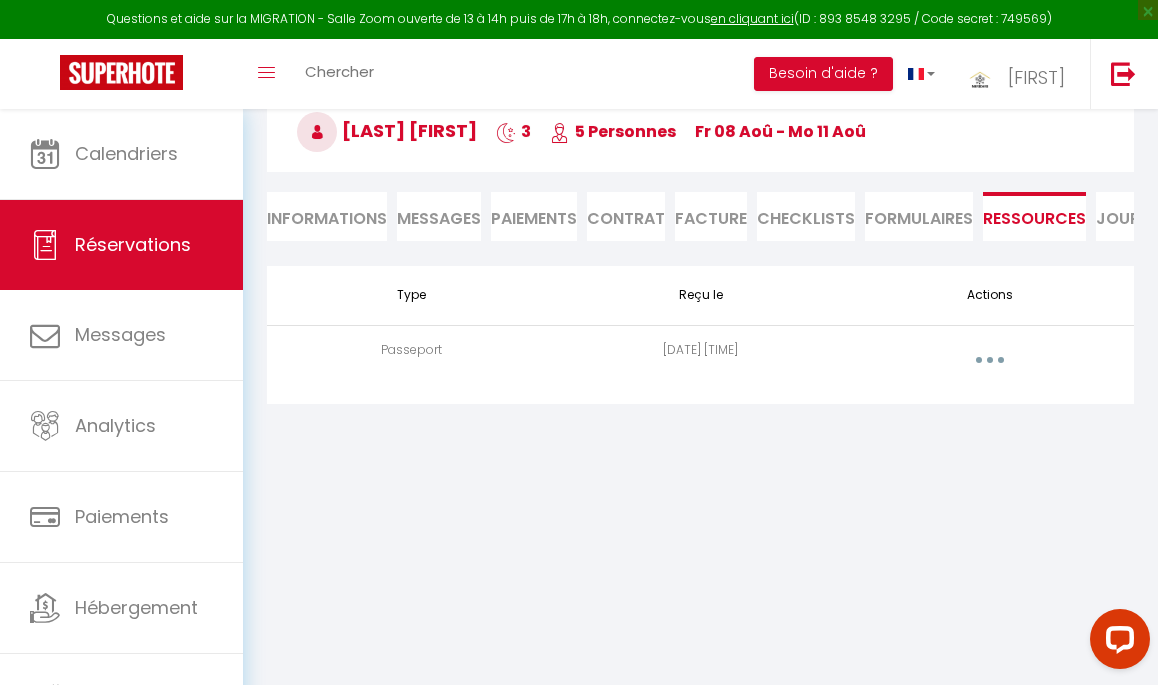 click on "Messages" at bounding box center (439, 218) 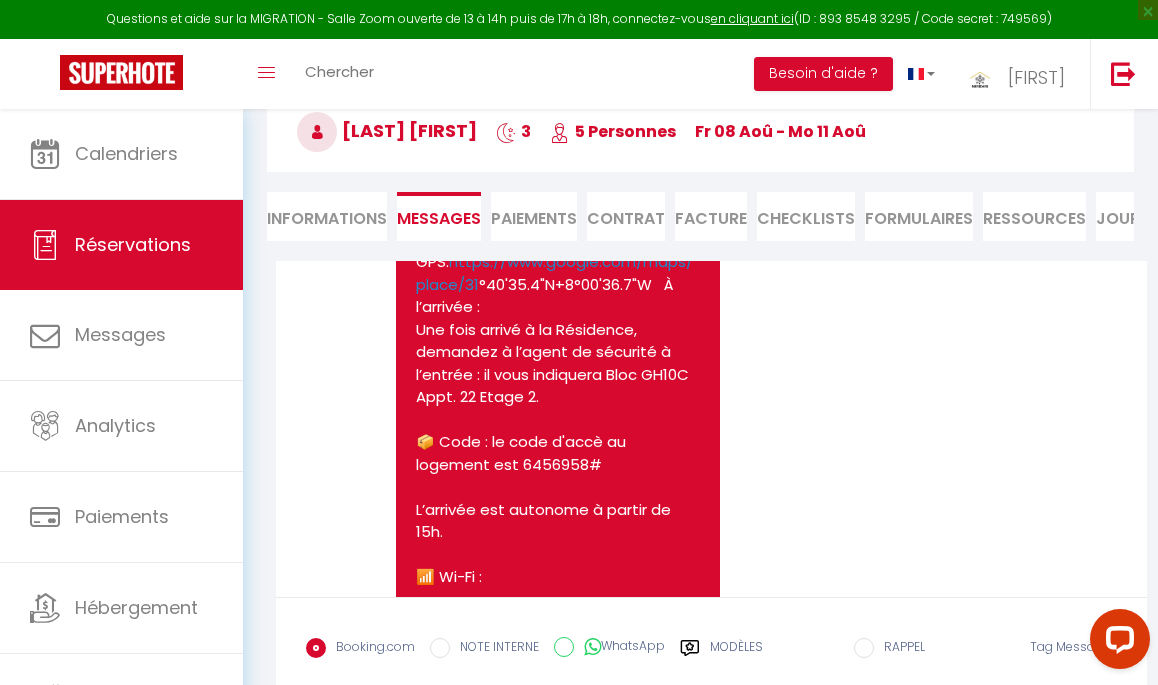 scroll, scrollTop: 1714, scrollLeft: 0, axis: vertical 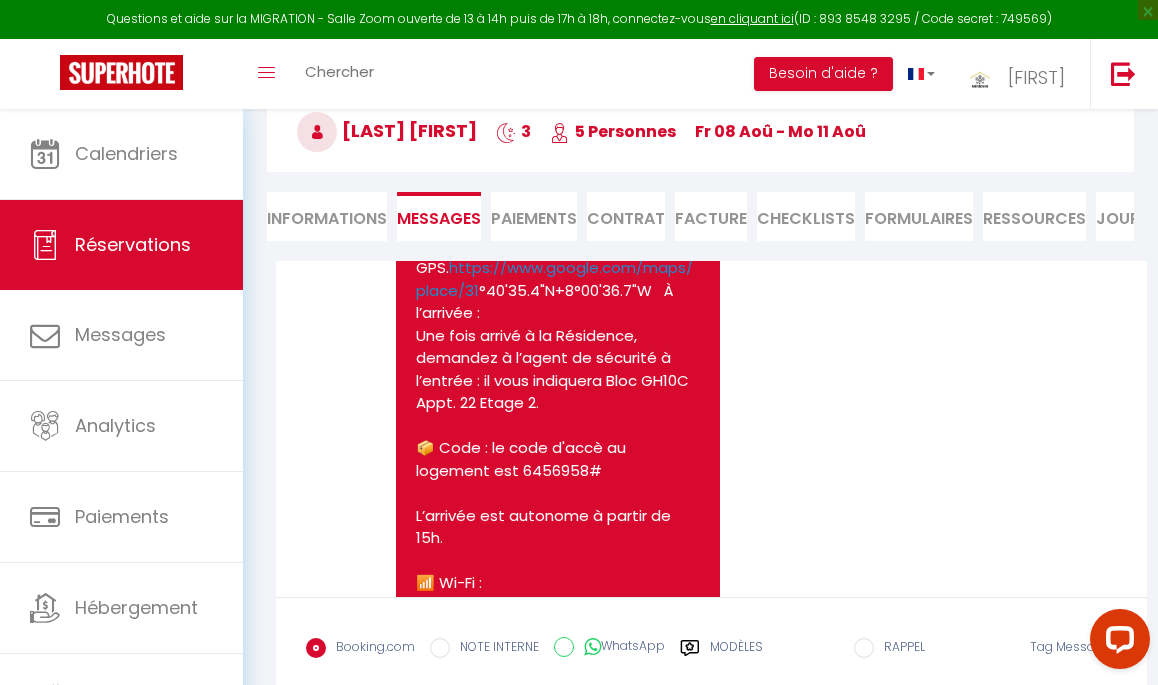 click on "Voici les informations importantes pour votre arrivée et votre séjour : 📍Position GPS.  https://www.google.com/maps/place/31 °40'35.4"N+8°00'36.7"W   À l’arrivée : Une fois arrivé à la Résidence, demandez à l’agent de sécurité à l’entrée : il vous indiquera Bloc GH10C Appt. 22 Etage 2. 📦 Code : le code d'accè au logement est 6456958# L’arrivée est autonome à partir de 15h. 📶 Wi-Fi : Nom du réseau : Inwi Sobhy Mot de passe : Marrakech2024 ✅ Avant votre départ : Merci de remettre les clés sur le meuble à chaussures ou de les laisser sur la table du salon Pensez à laisser le logement propre et à jeter les déchets Check-out avant 11h, sauf accord préalable Belle journée," at bounding box center [558, 583] 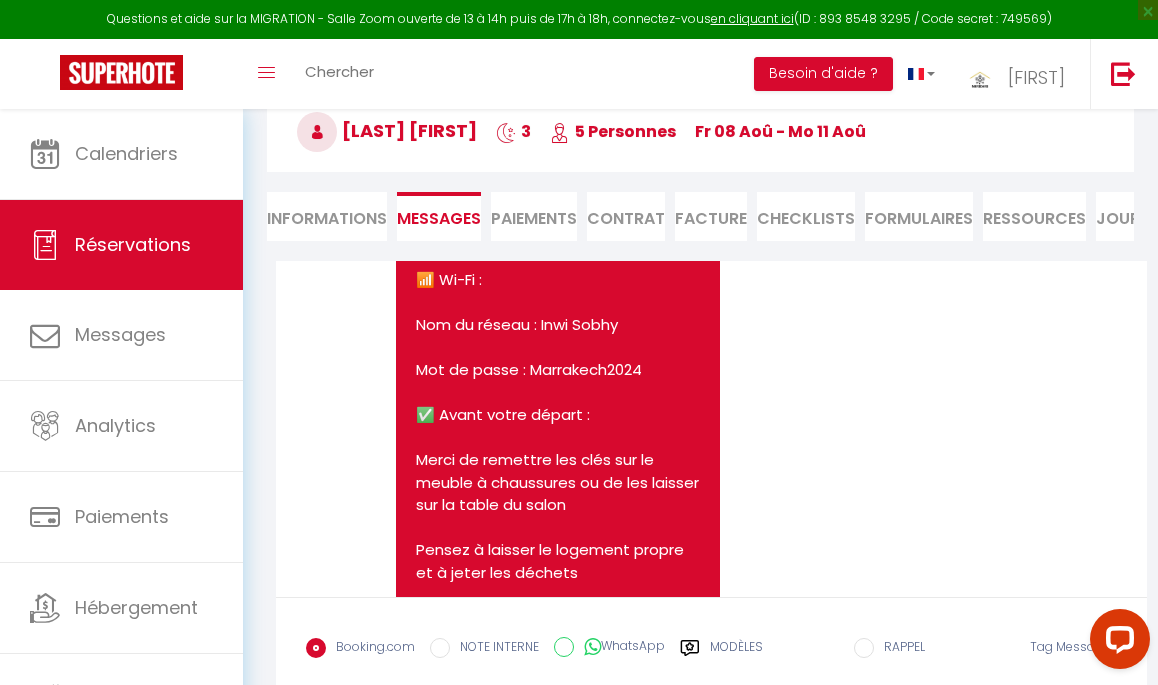 scroll, scrollTop: 2019, scrollLeft: 0, axis: vertical 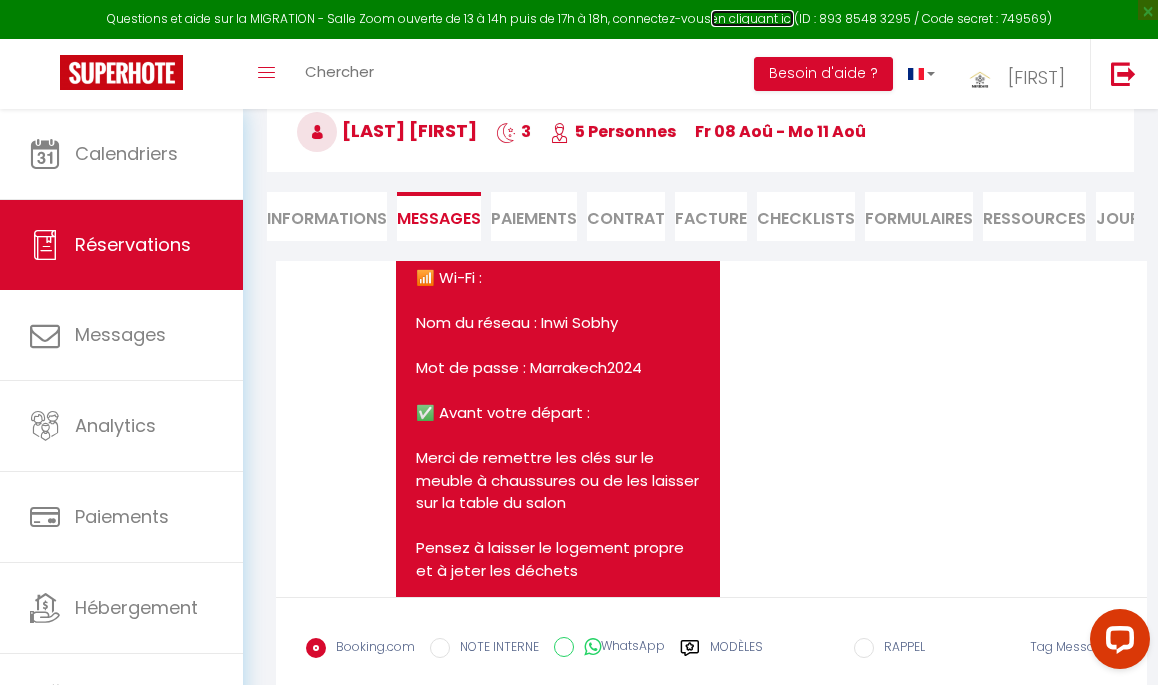 click on "en cliquant ici" at bounding box center [752, 18] 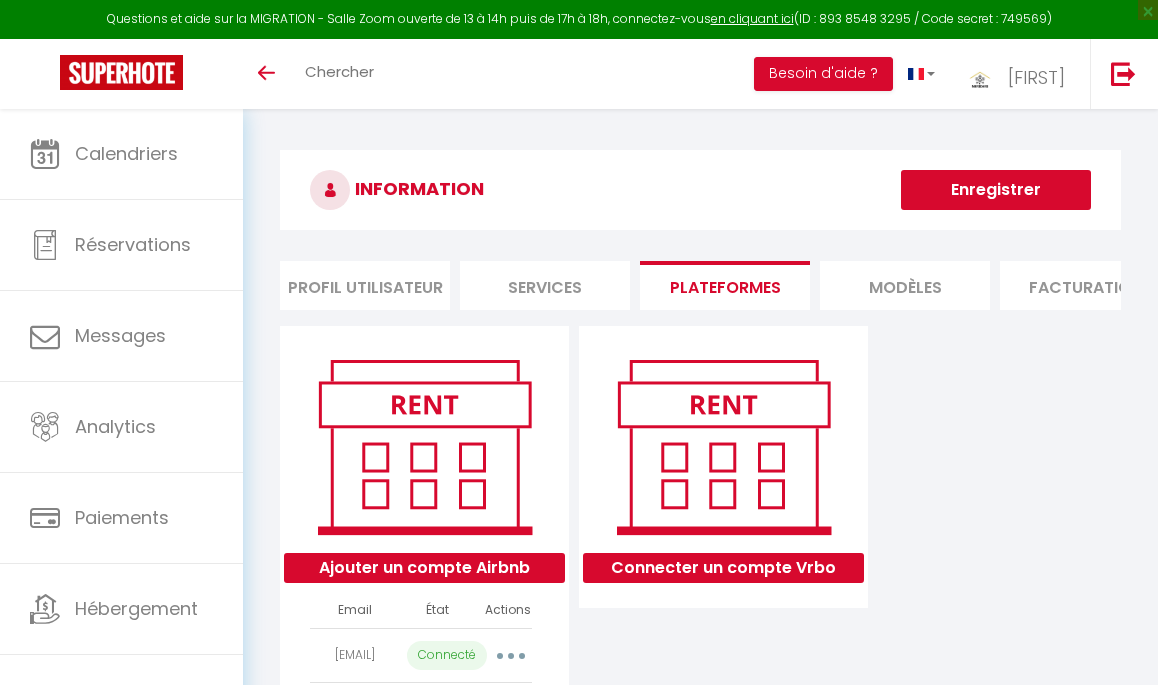 scroll, scrollTop: 0, scrollLeft: 0, axis: both 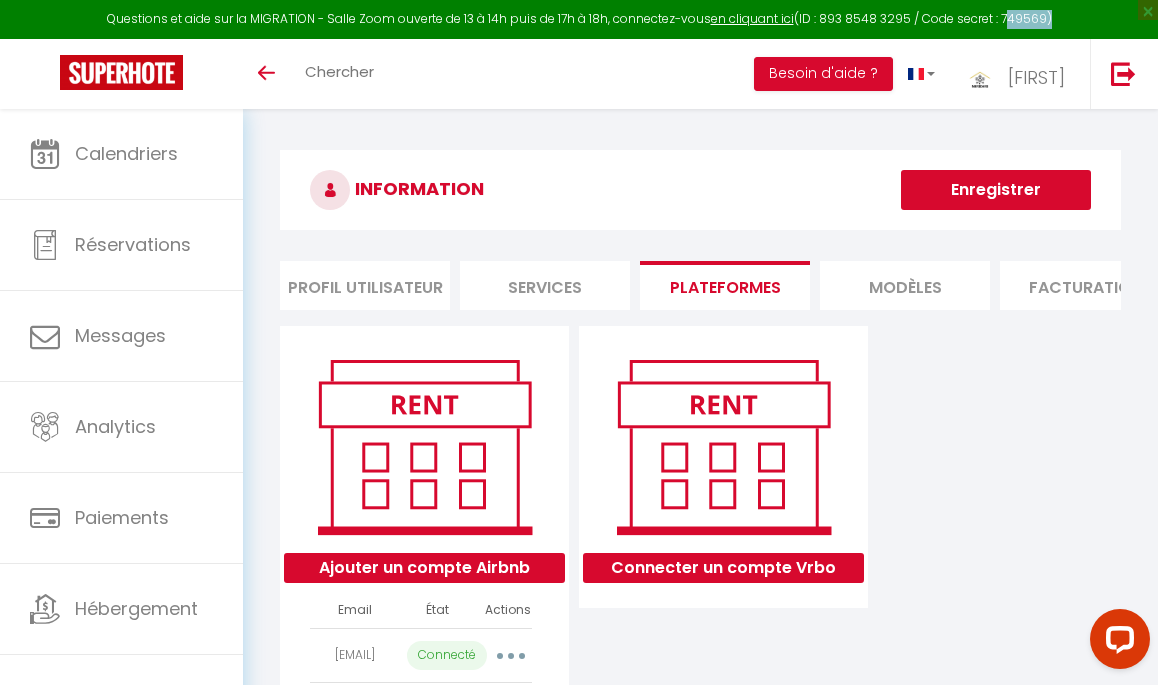 drag, startPoint x: 1001, startPoint y: 16, endPoint x: 1047, endPoint y: 16, distance: 46 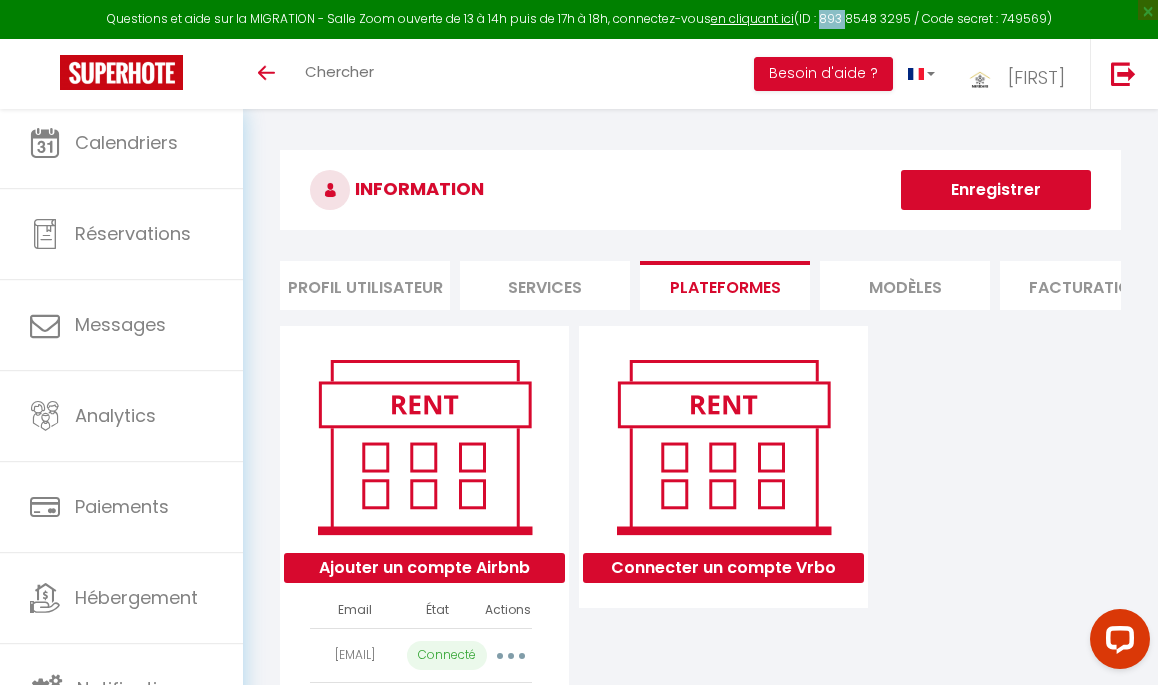 drag, startPoint x: 820, startPoint y: 18, endPoint x: 841, endPoint y: 20, distance: 21.095022 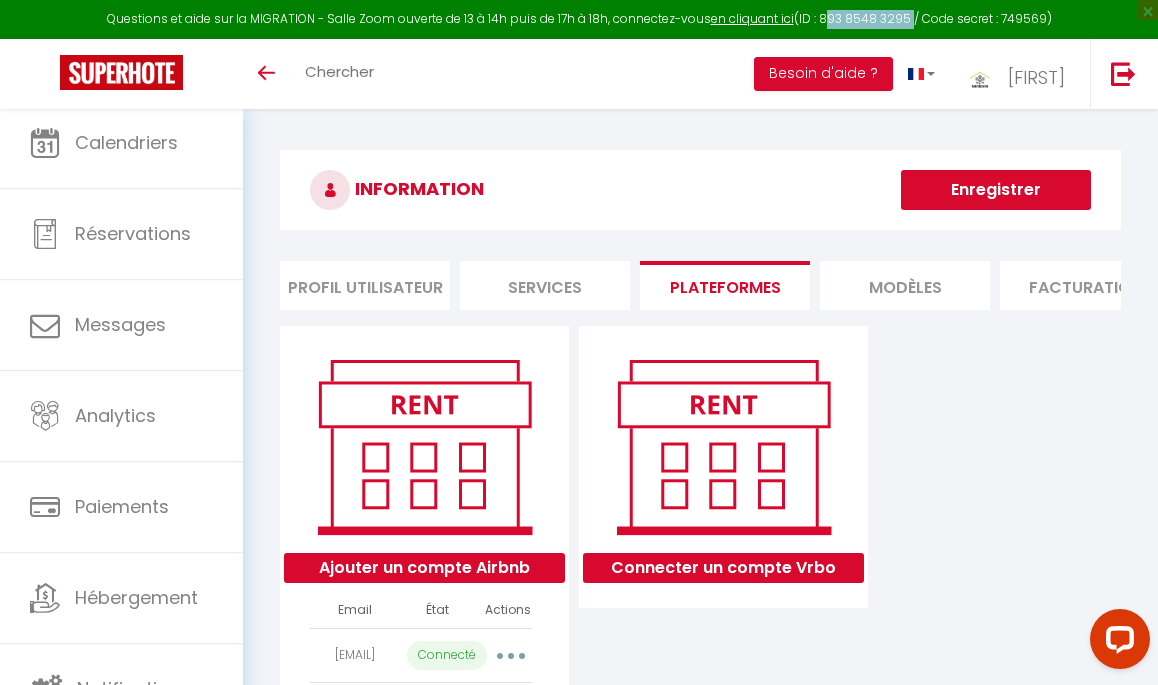 drag, startPoint x: 909, startPoint y: 18, endPoint x: 823, endPoint y: 20, distance: 86.023254 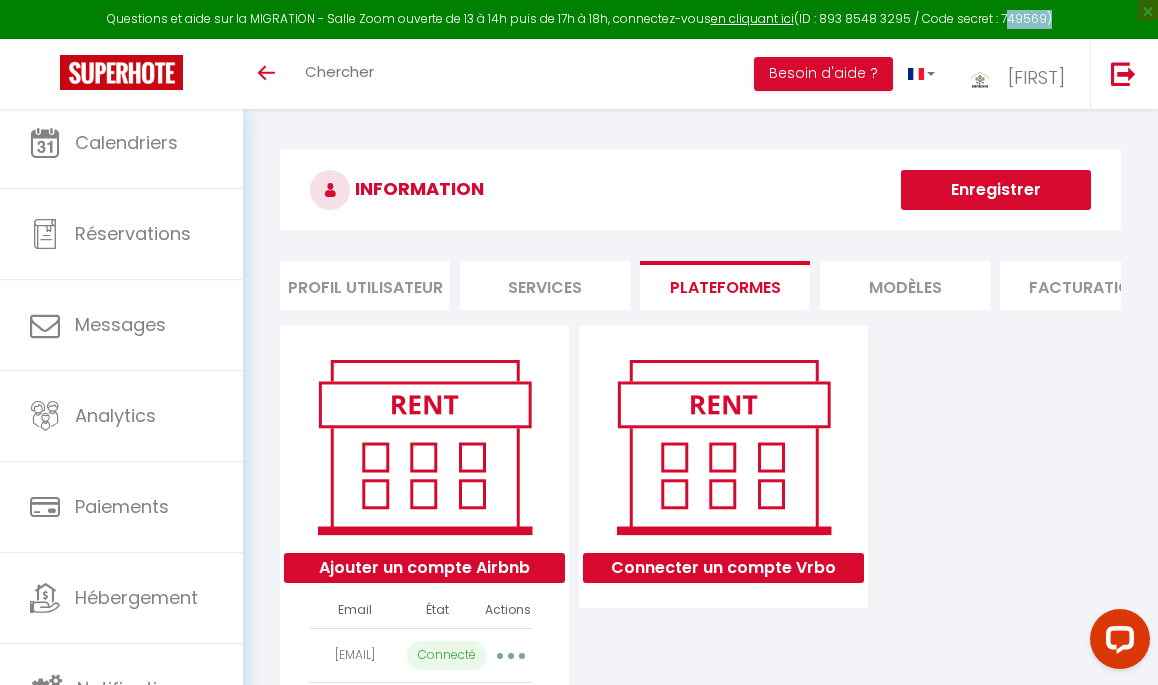 drag, startPoint x: 1005, startPoint y: 18, endPoint x: 1045, endPoint y: 18, distance: 40 